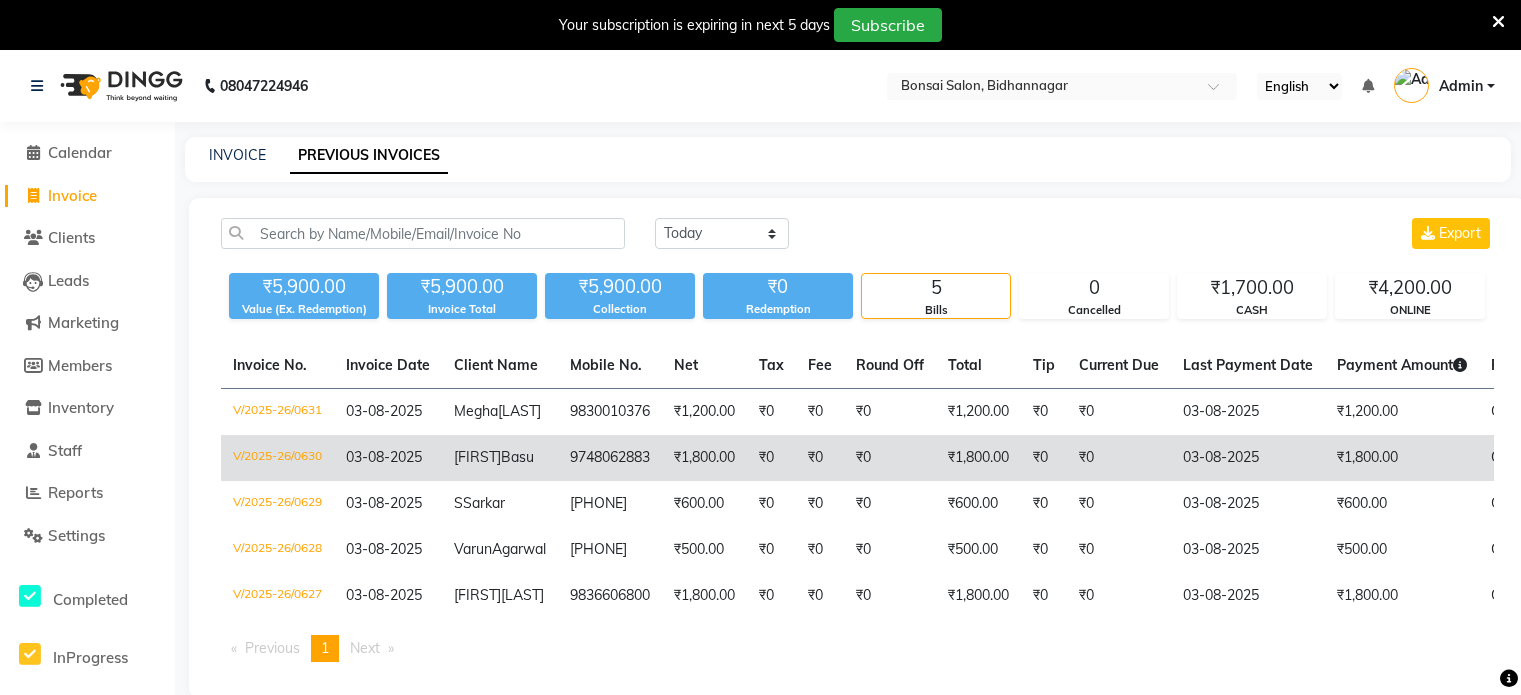 scroll, scrollTop: 50, scrollLeft: 0, axis: vertical 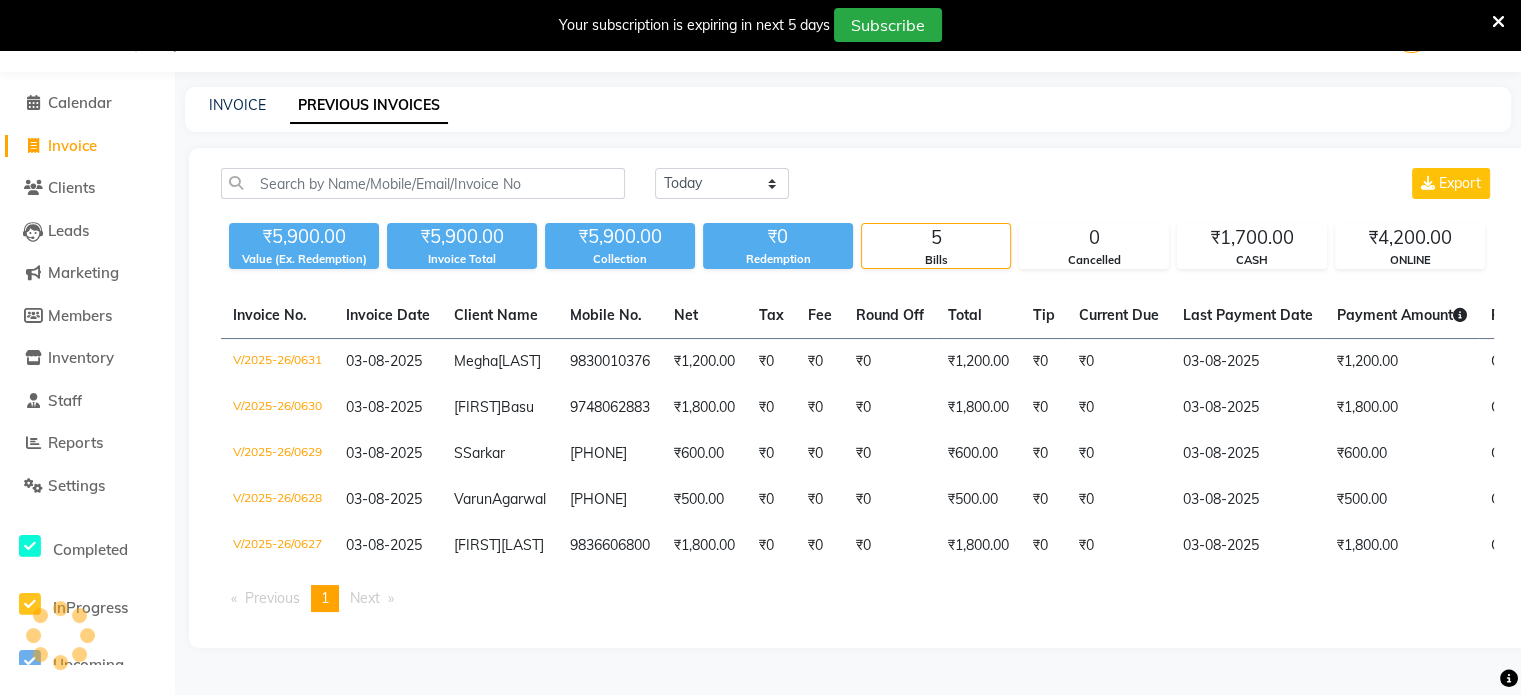 click on "Invoice" 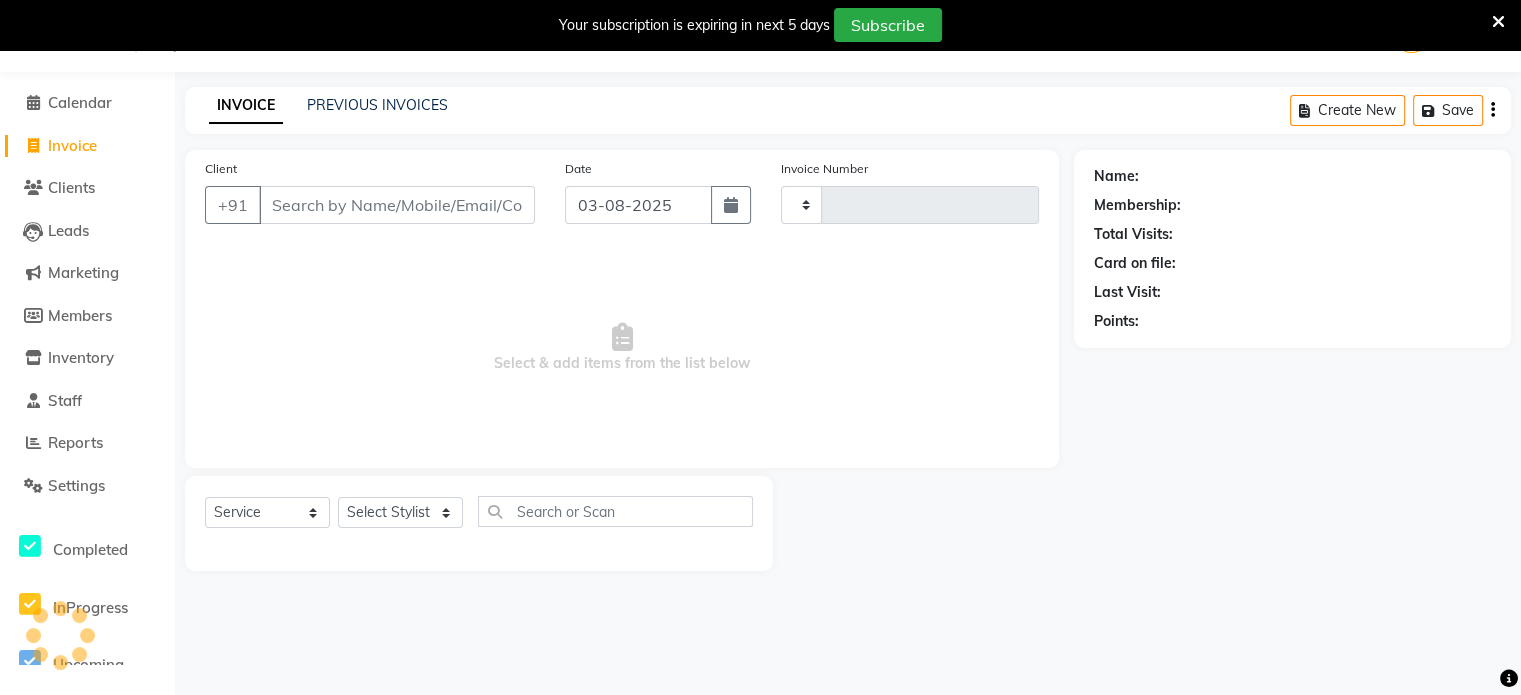 type on "0632" 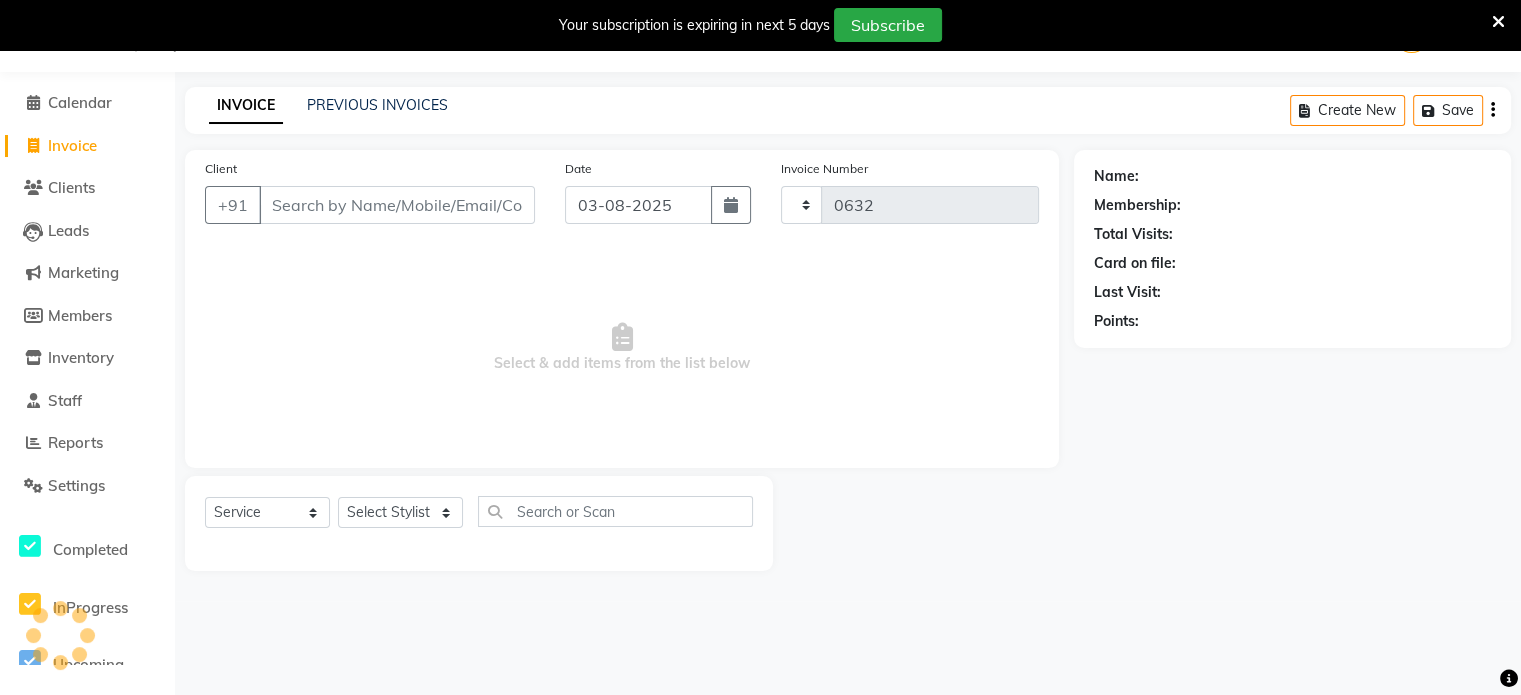 select on "6719" 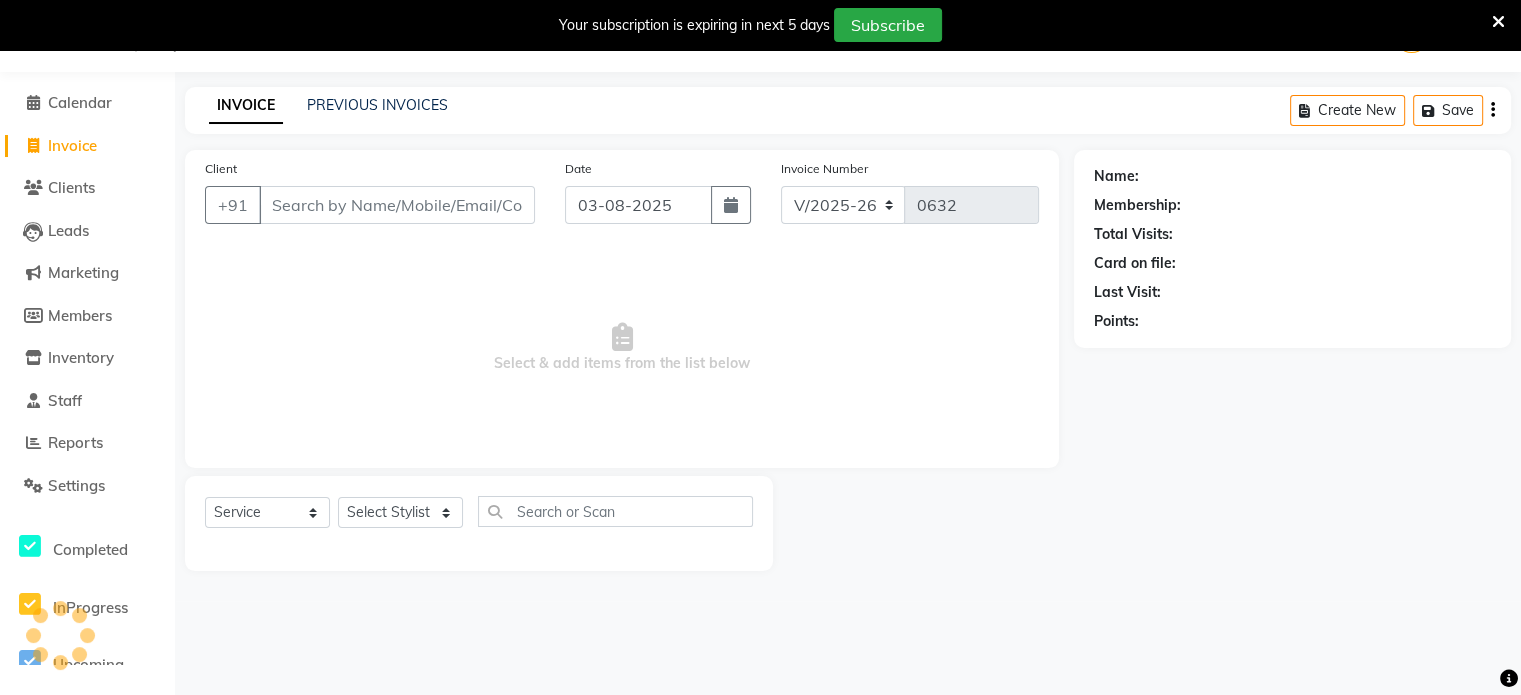 click on "Client" at bounding box center [397, 205] 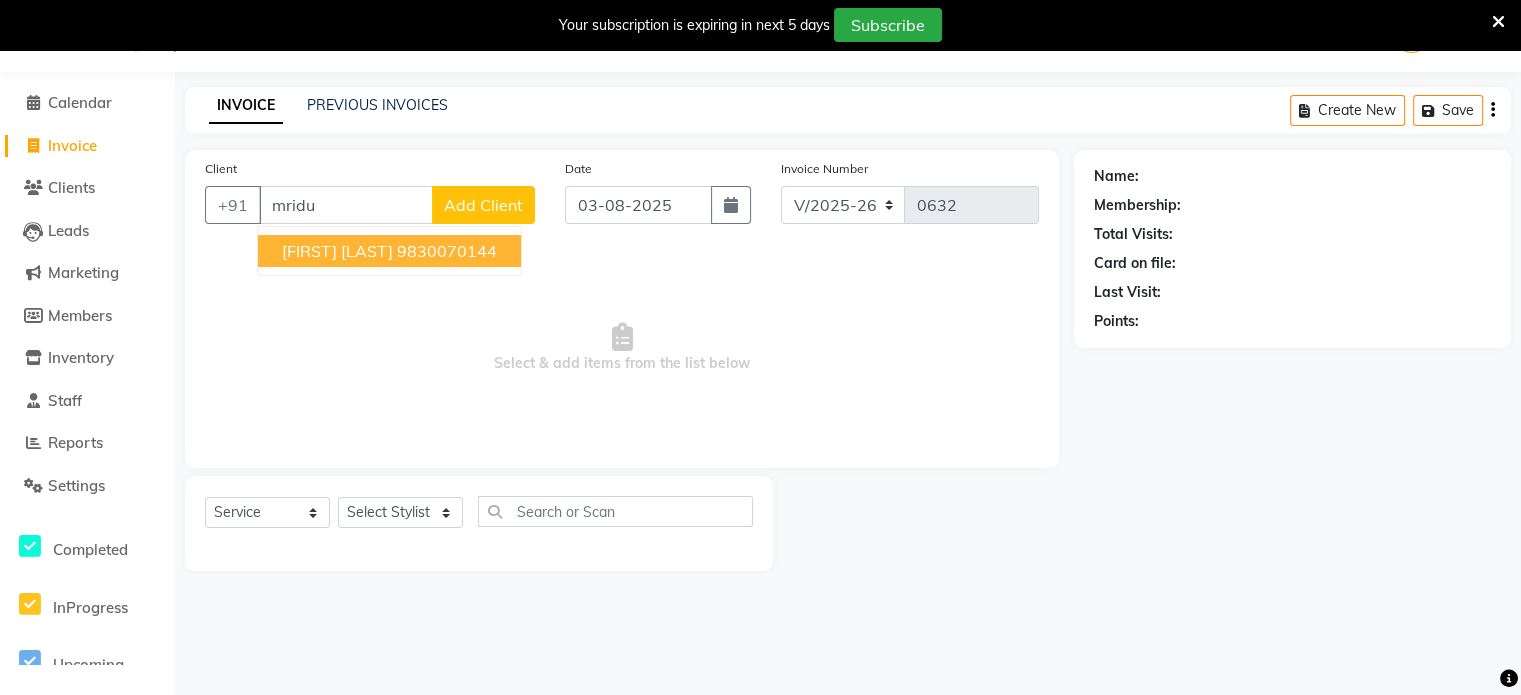 click on "[FIRST] [LAST]" at bounding box center [337, 251] 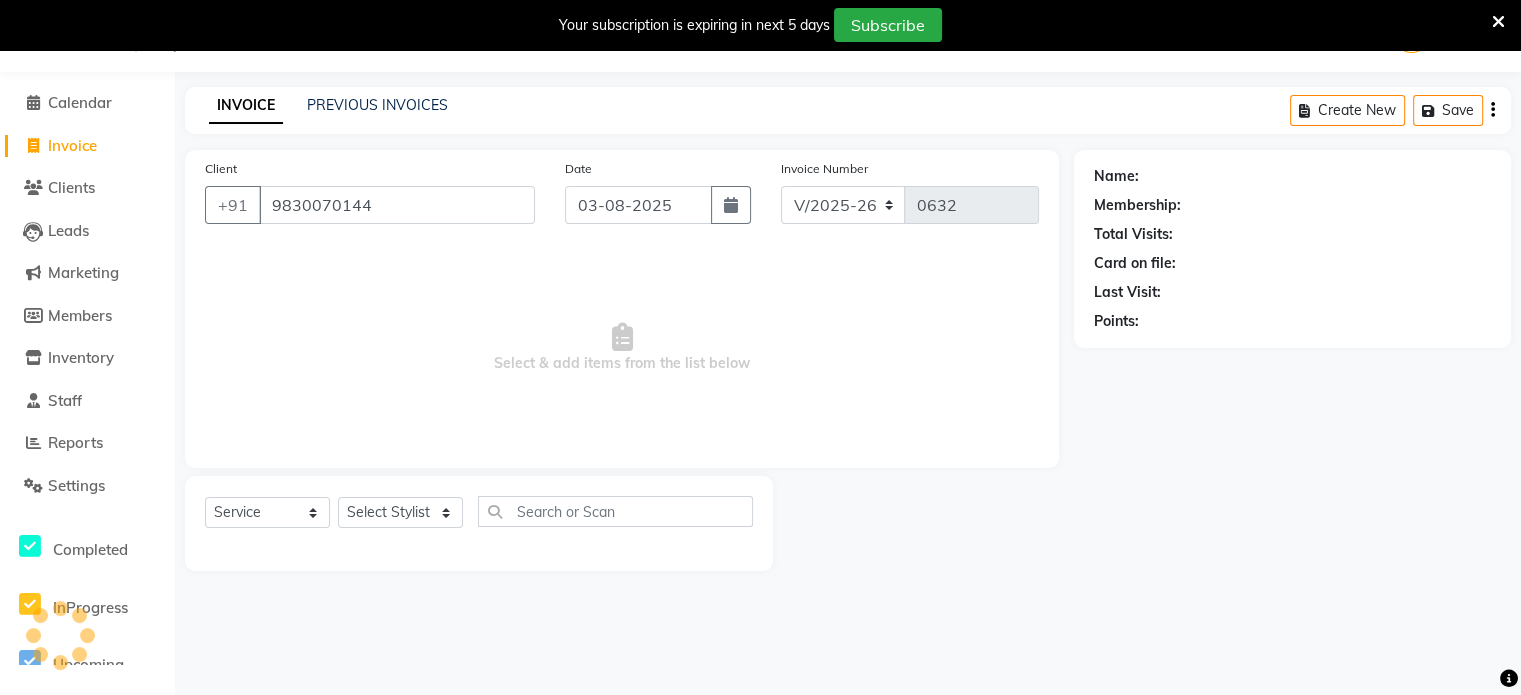 type on "9830070144" 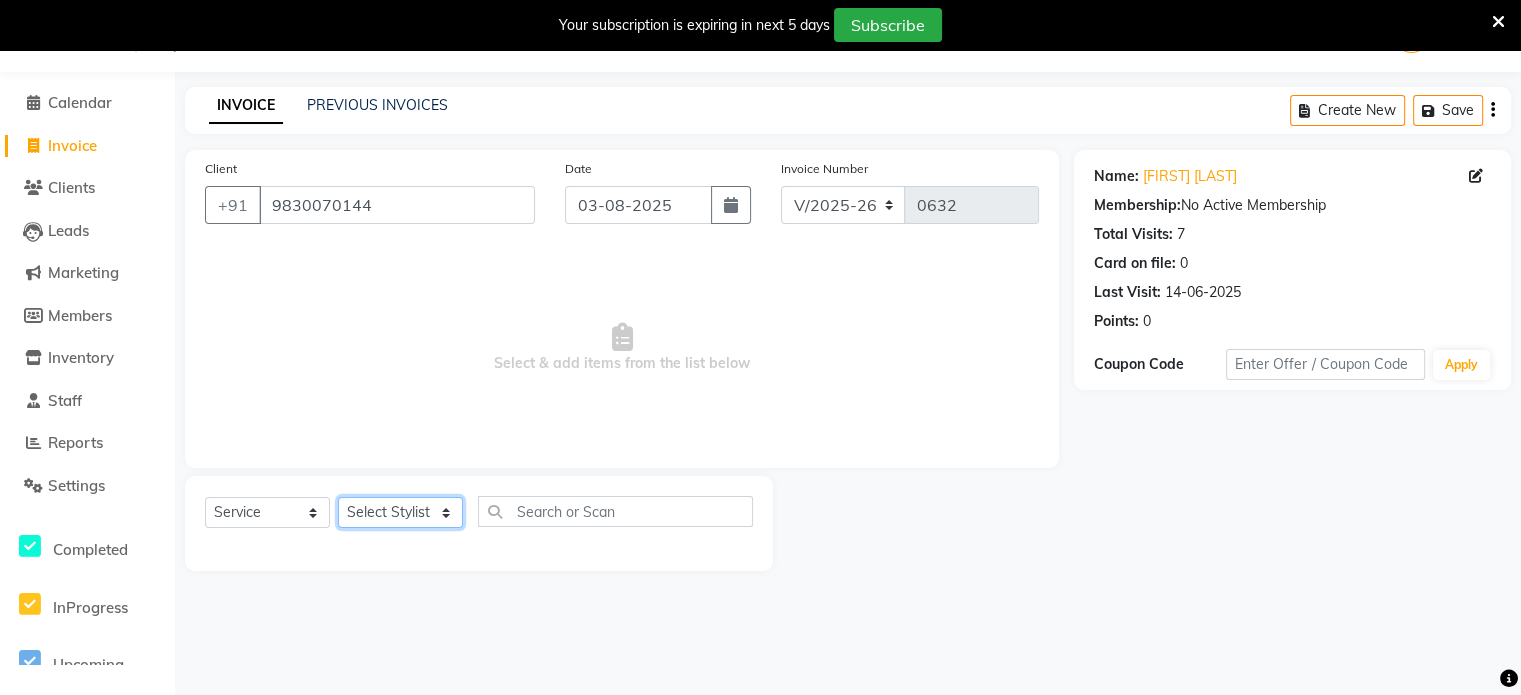 click on "Select Stylist Erik [FIRST] [LAST] [FIRST] [LAST] [FIRST] [LAST] [FIRST] [LAST] [FIRST] [LAST]" 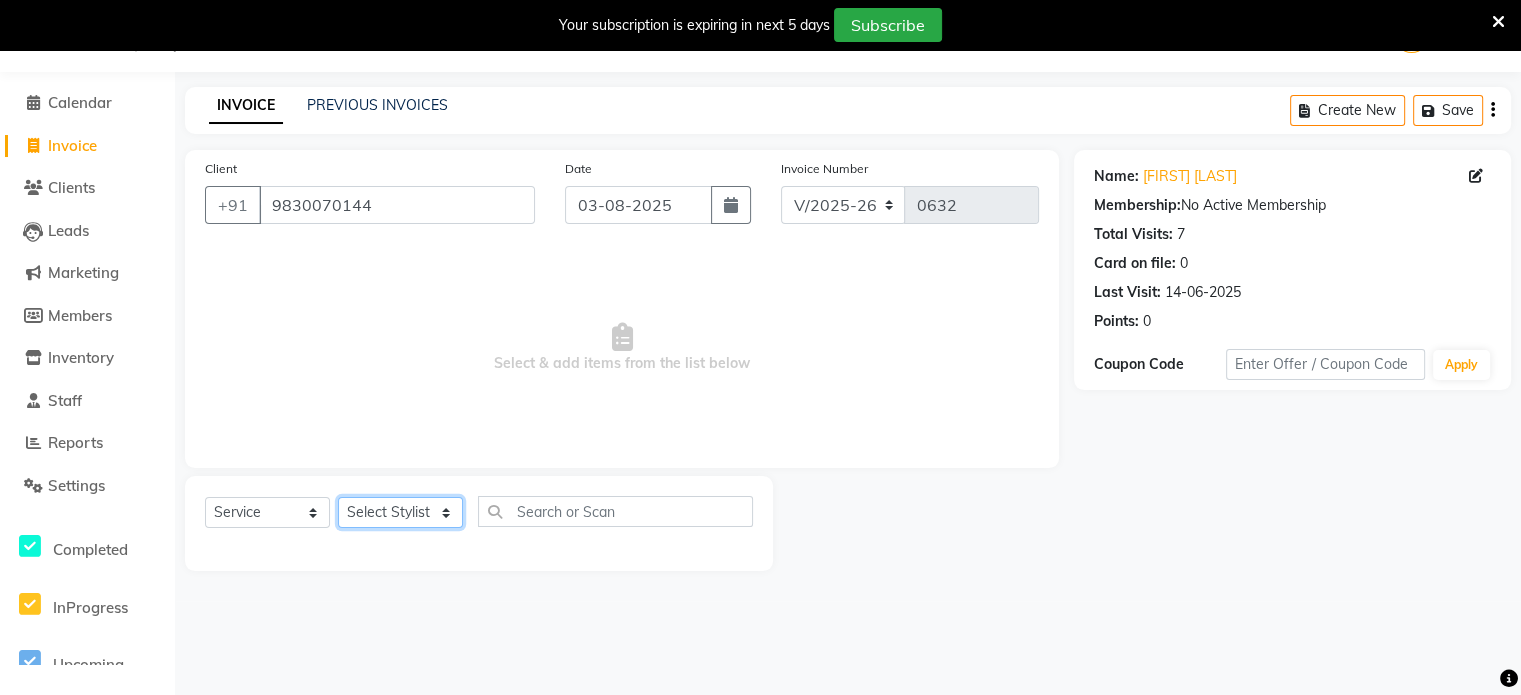 select on "61182" 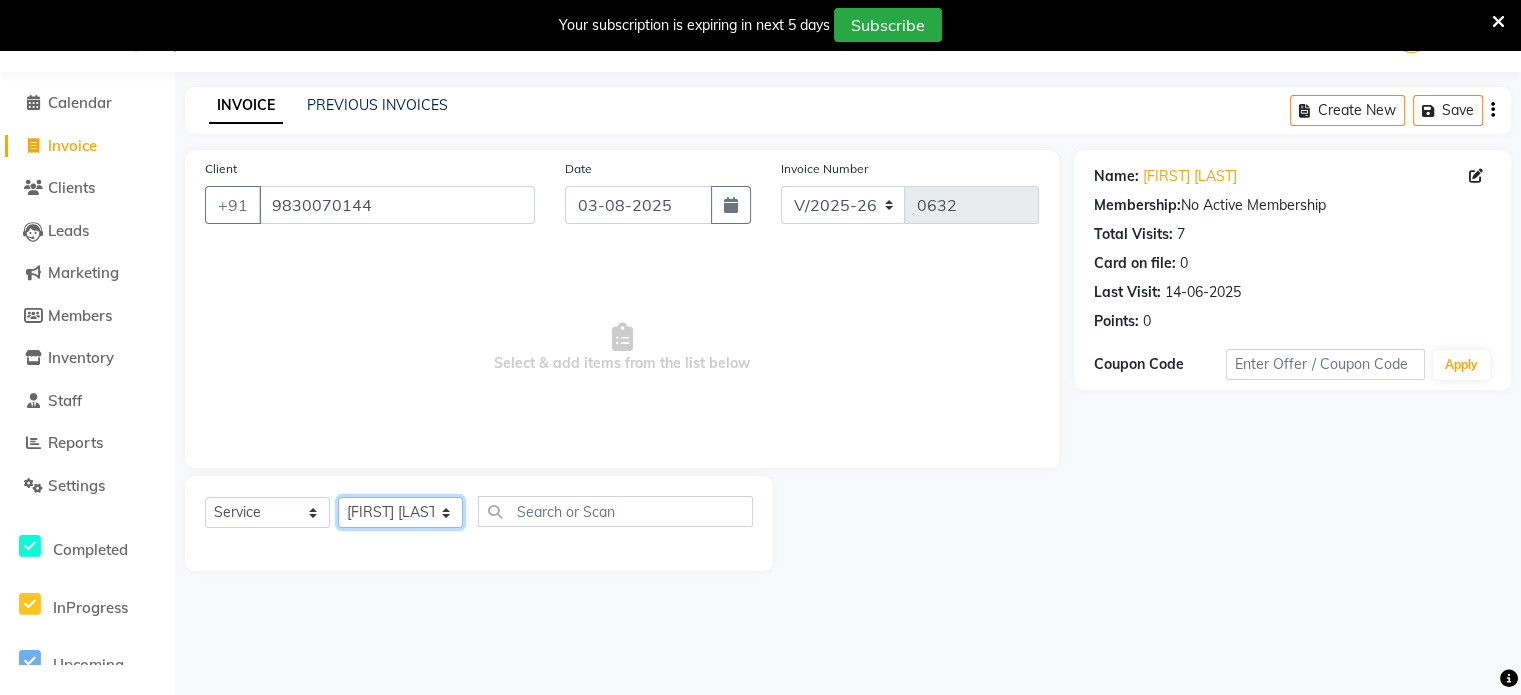 click on "Select Stylist Erik [FIRST] [LAST] [FIRST] [LAST] [FIRST] [LAST] [FIRST] [LAST] [FIRST] [LAST]" 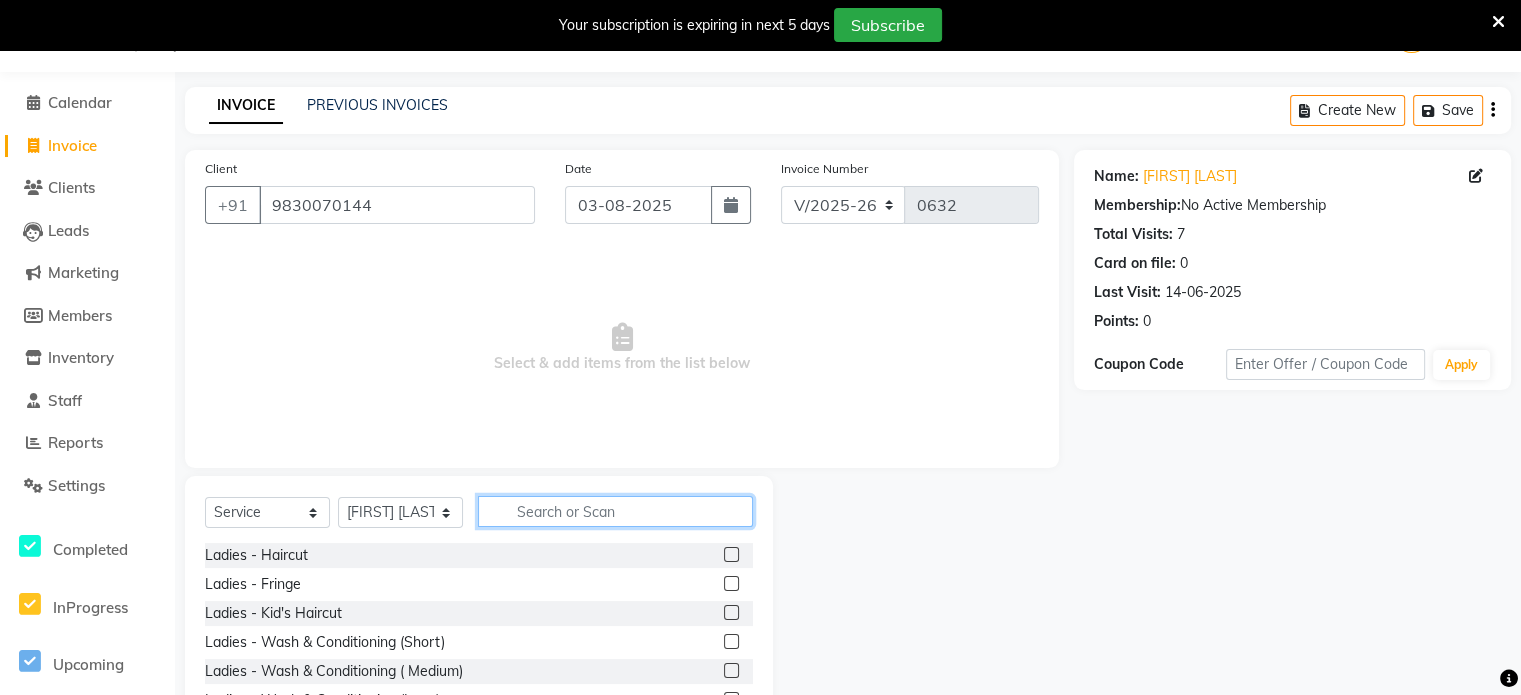 click 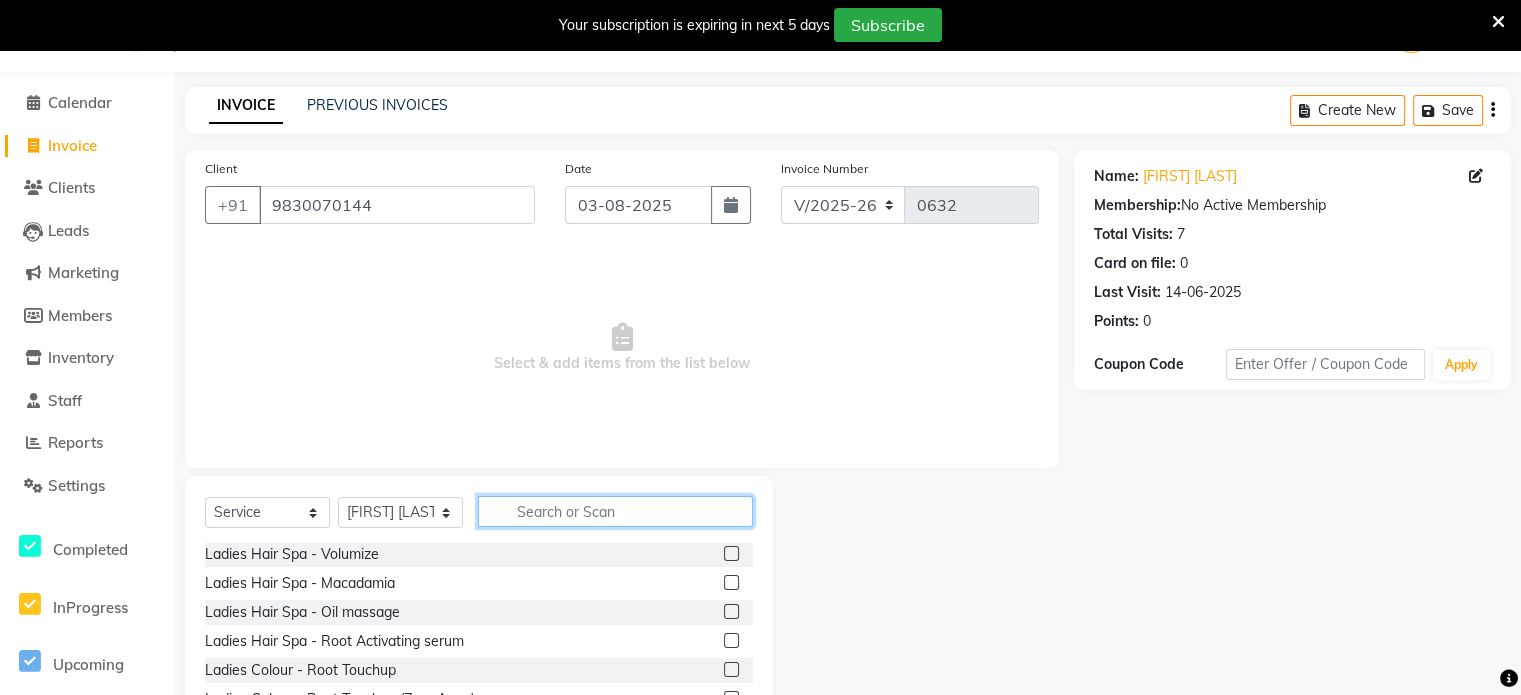 scroll, scrollTop: 700, scrollLeft: 0, axis: vertical 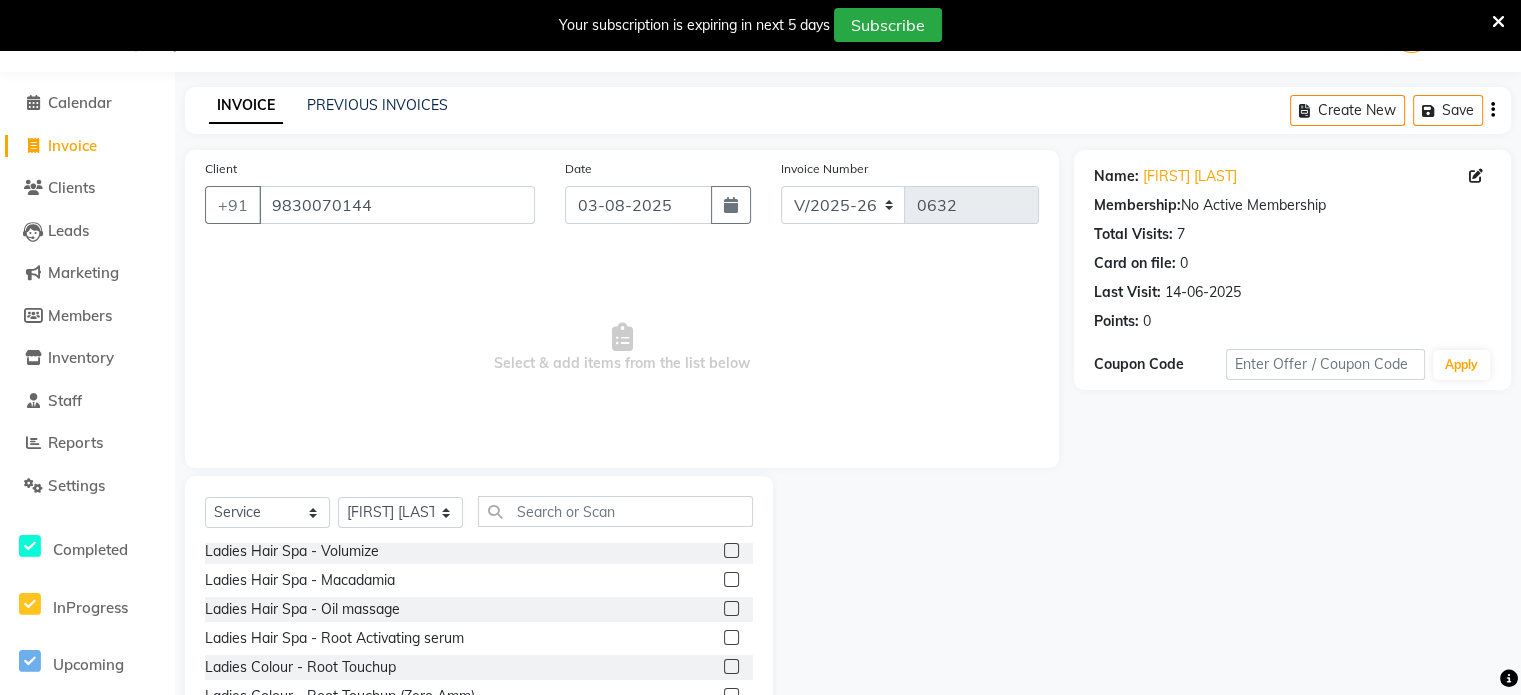 click 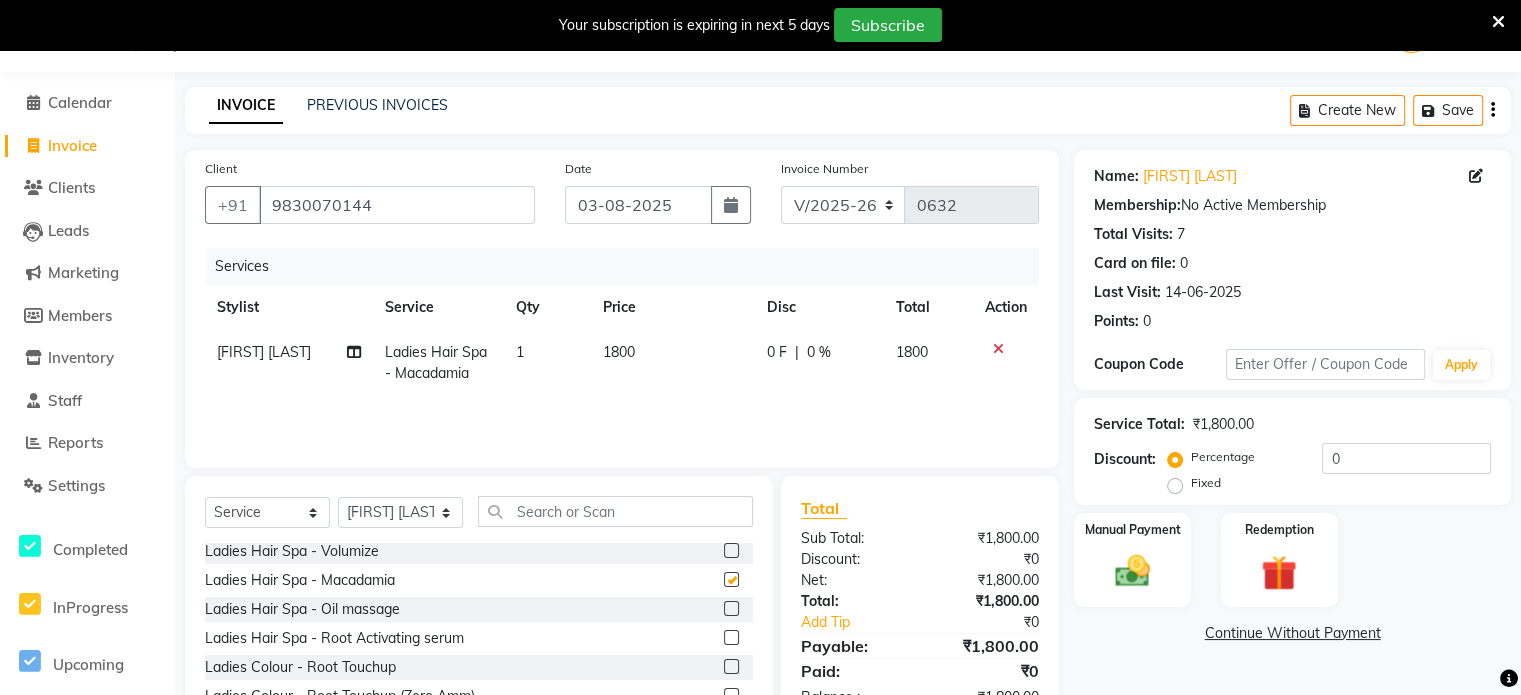 checkbox on "false" 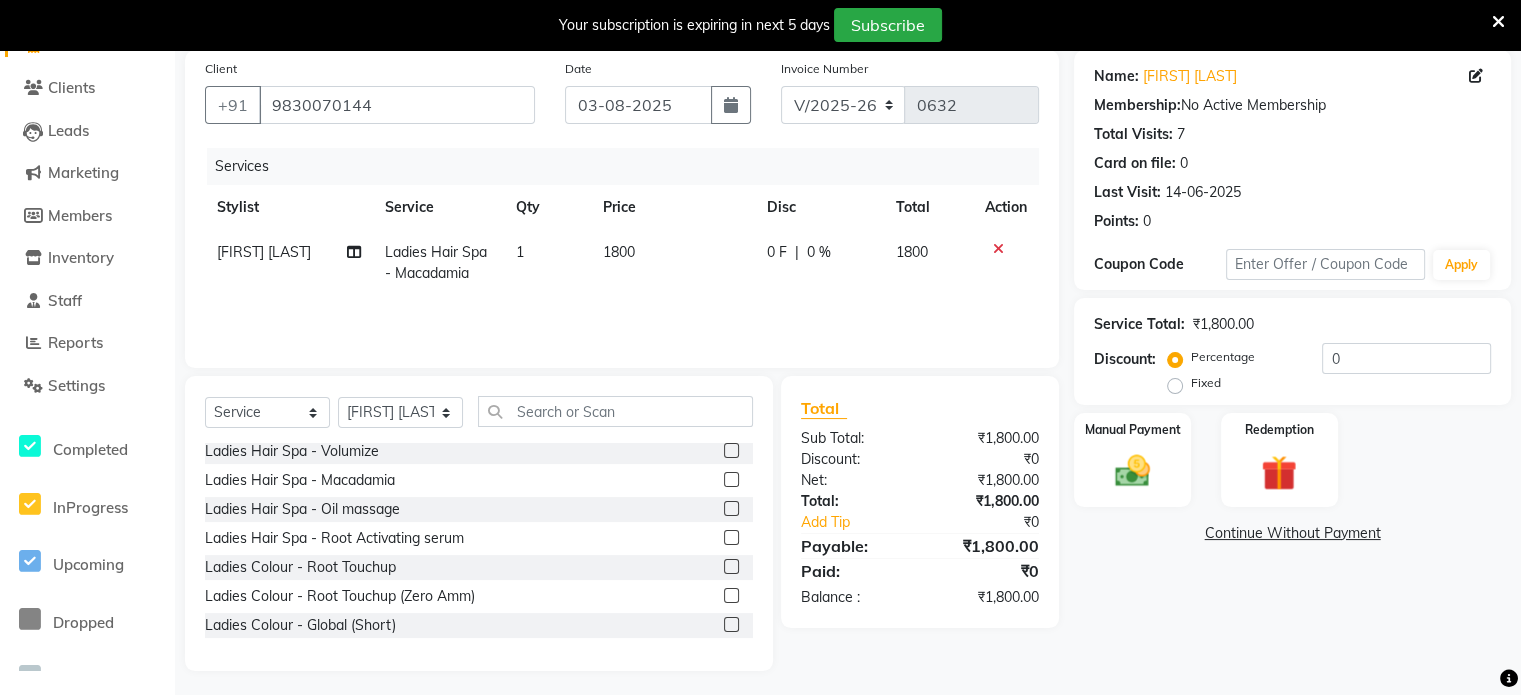 scroll, scrollTop: 156, scrollLeft: 0, axis: vertical 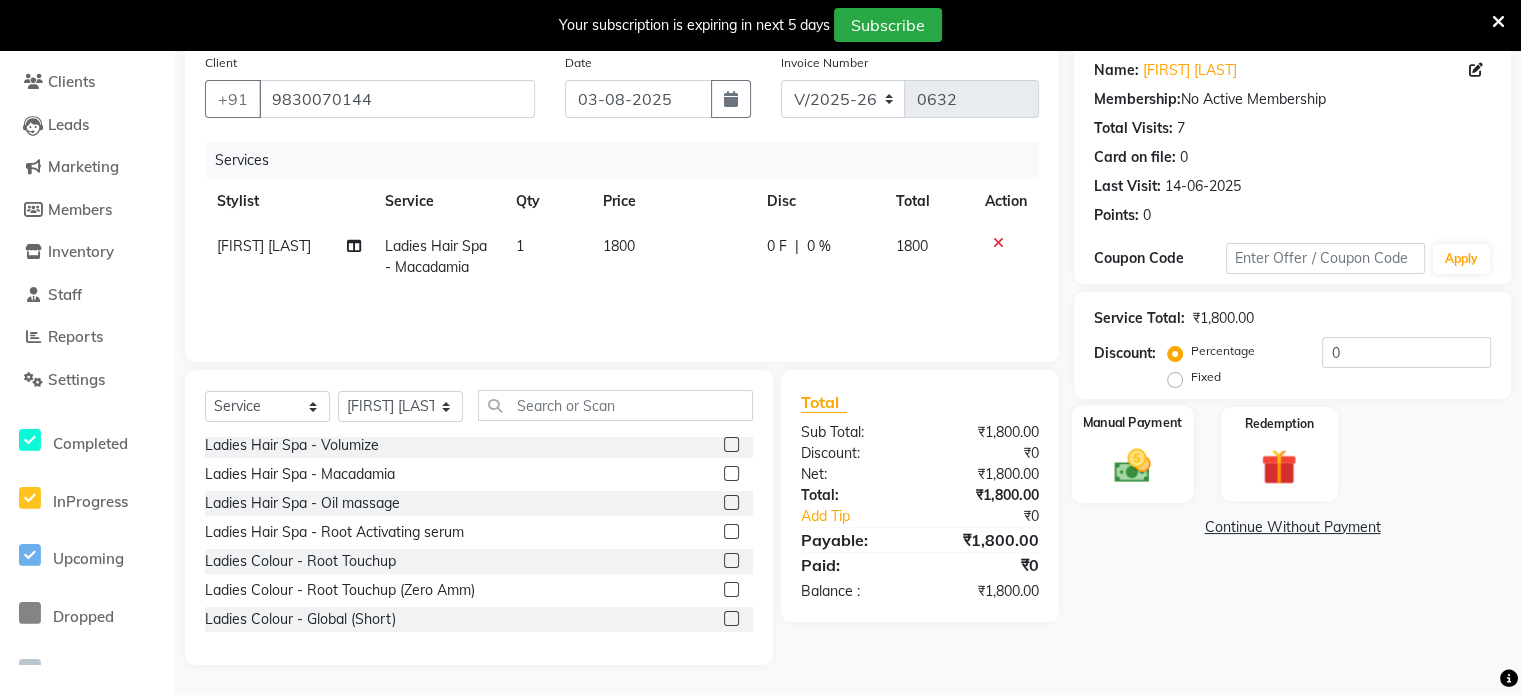 click 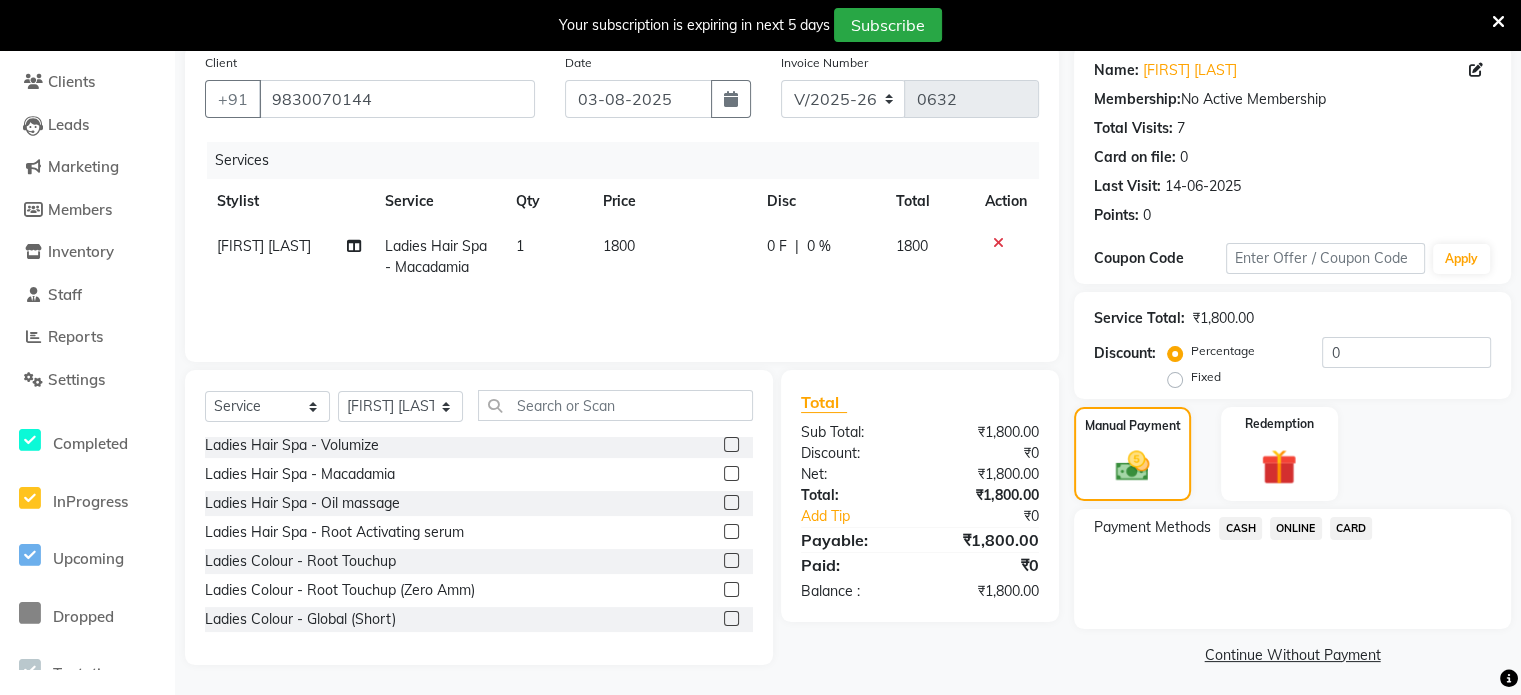 click on "ONLINE" 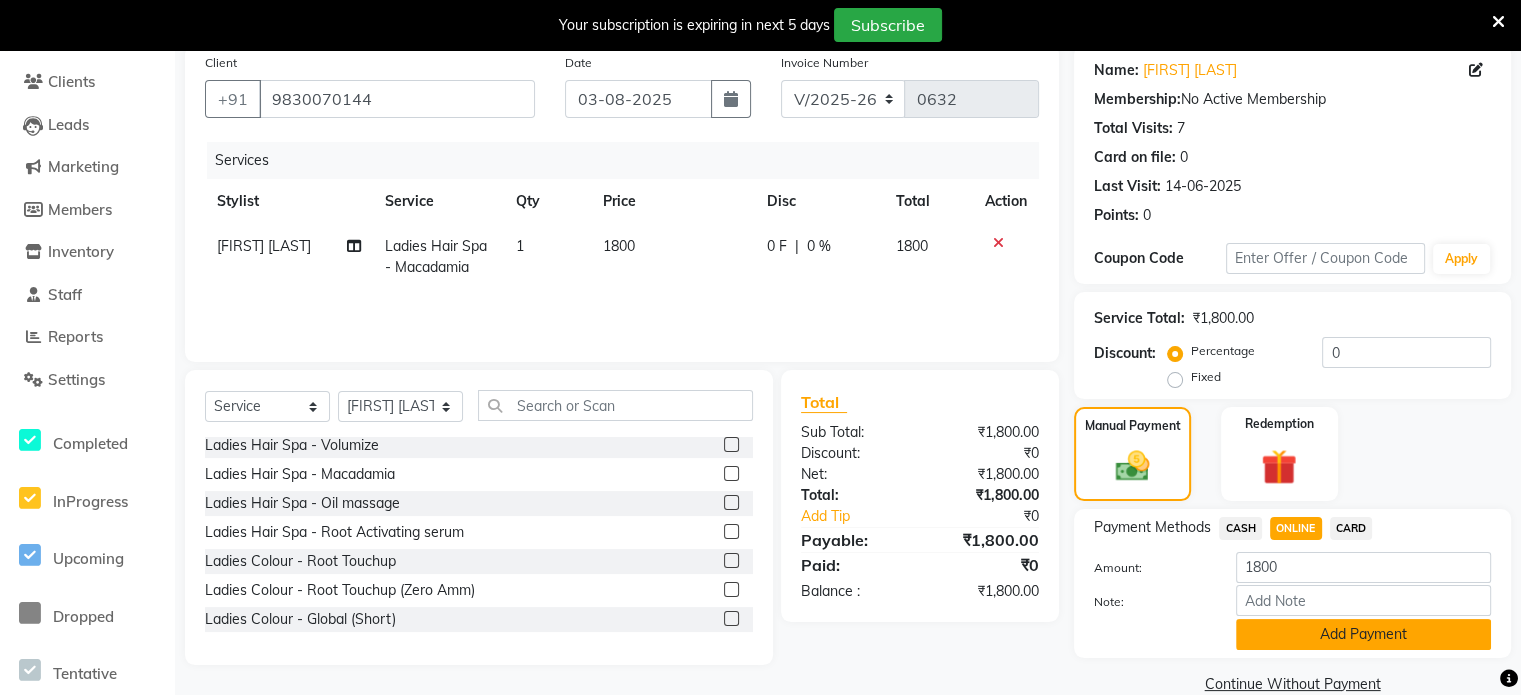 click on "Add Payment" 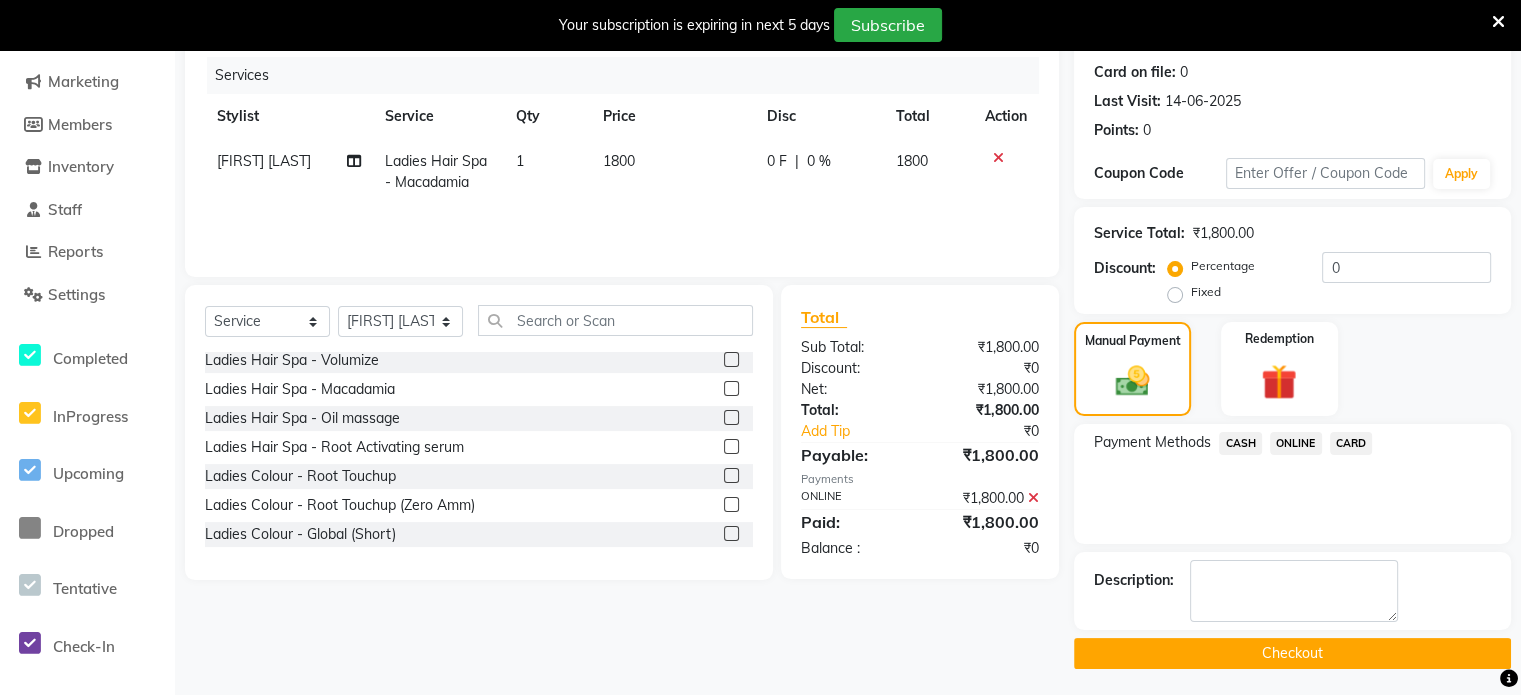 scroll, scrollTop: 244, scrollLeft: 0, axis: vertical 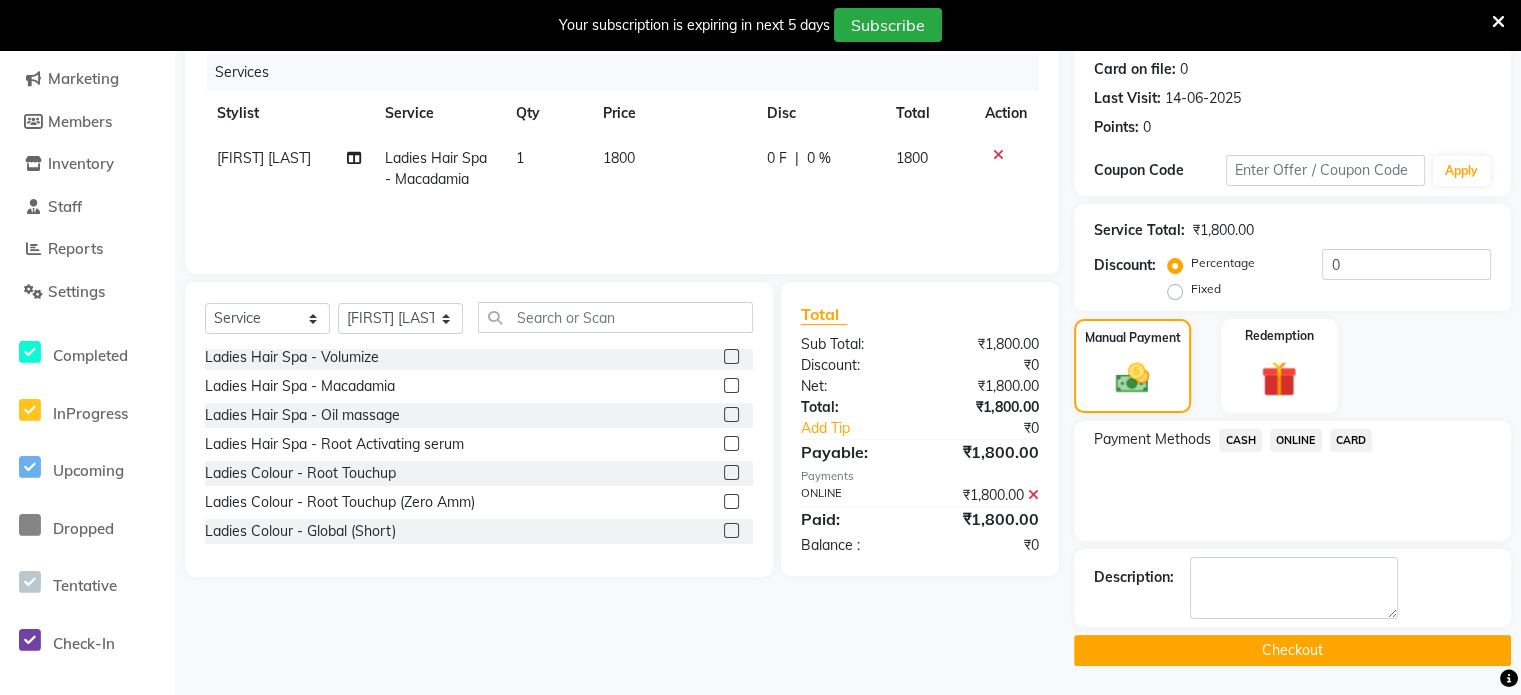 click on "Checkout" 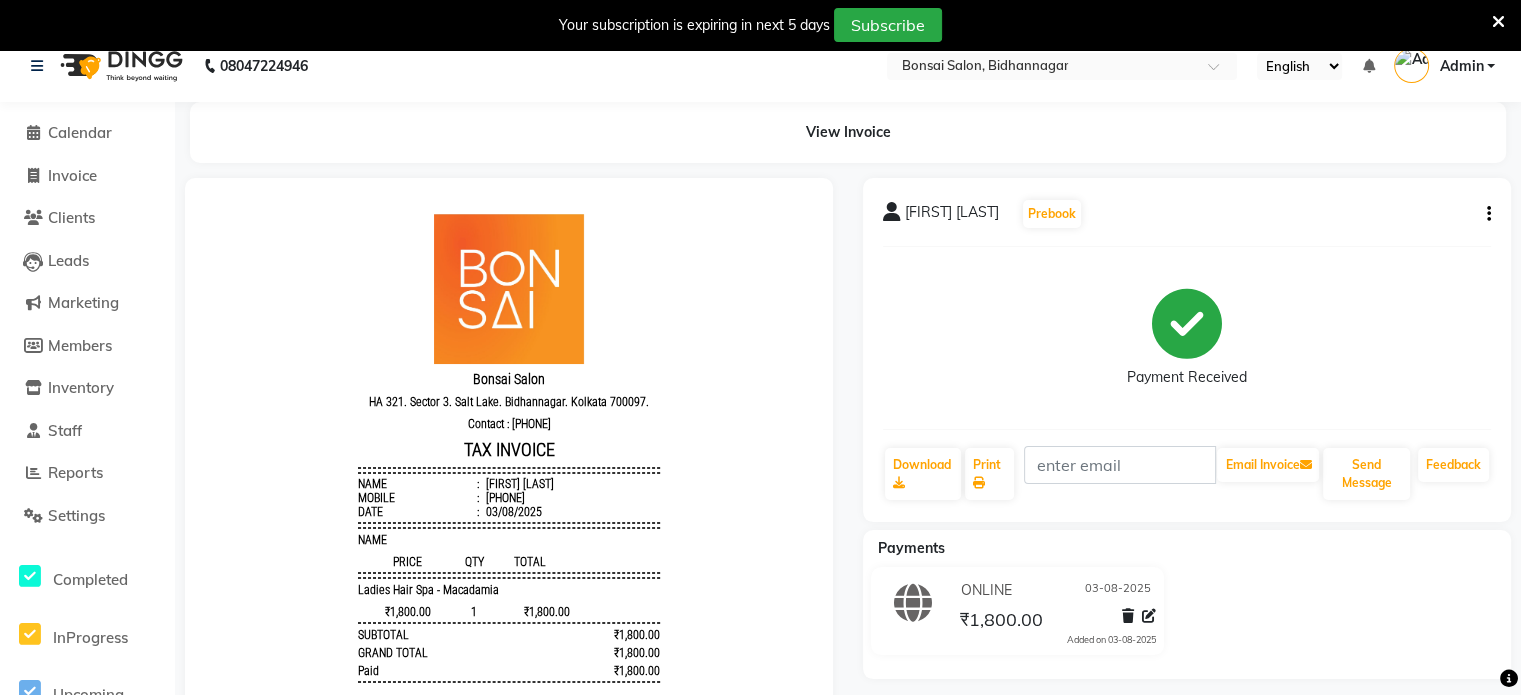 scroll, scrollTop: 0, scrollLeft: 0, axis: both 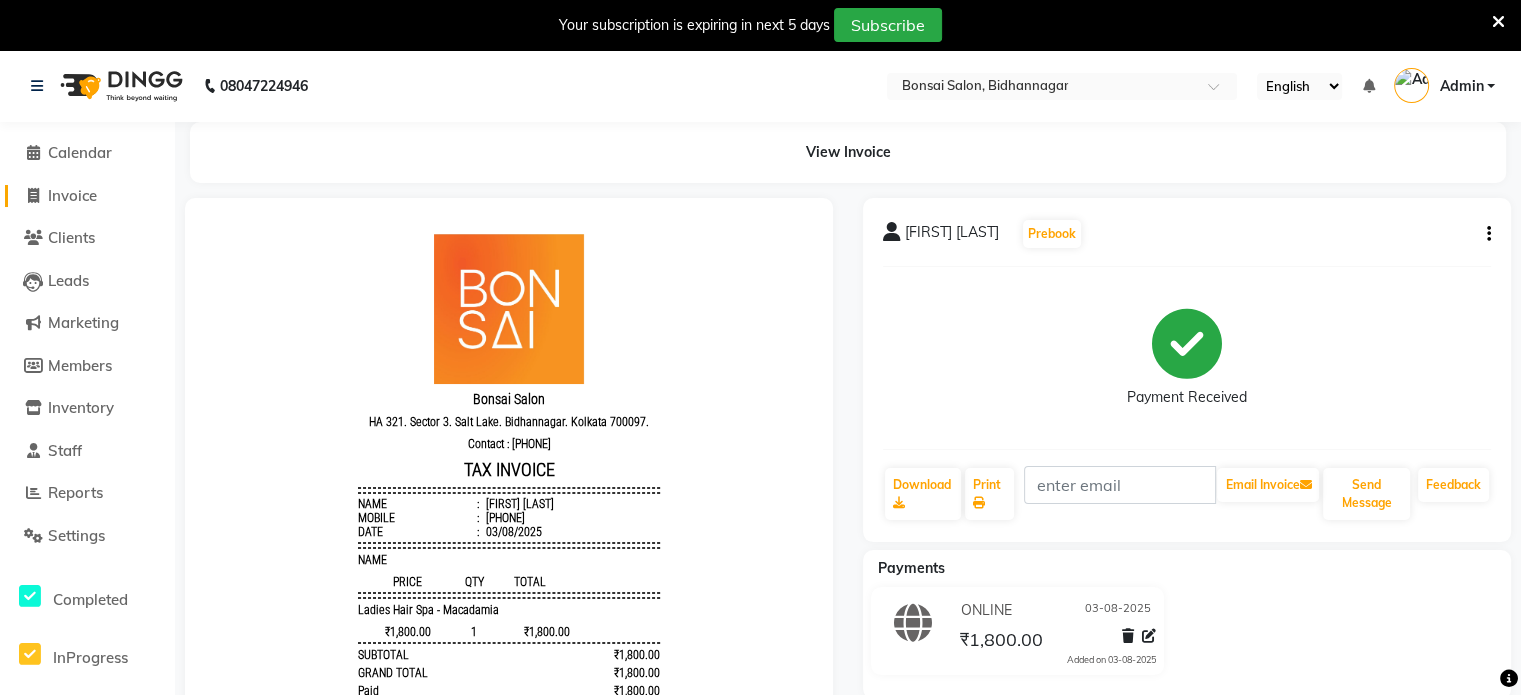 click on "Invoice" 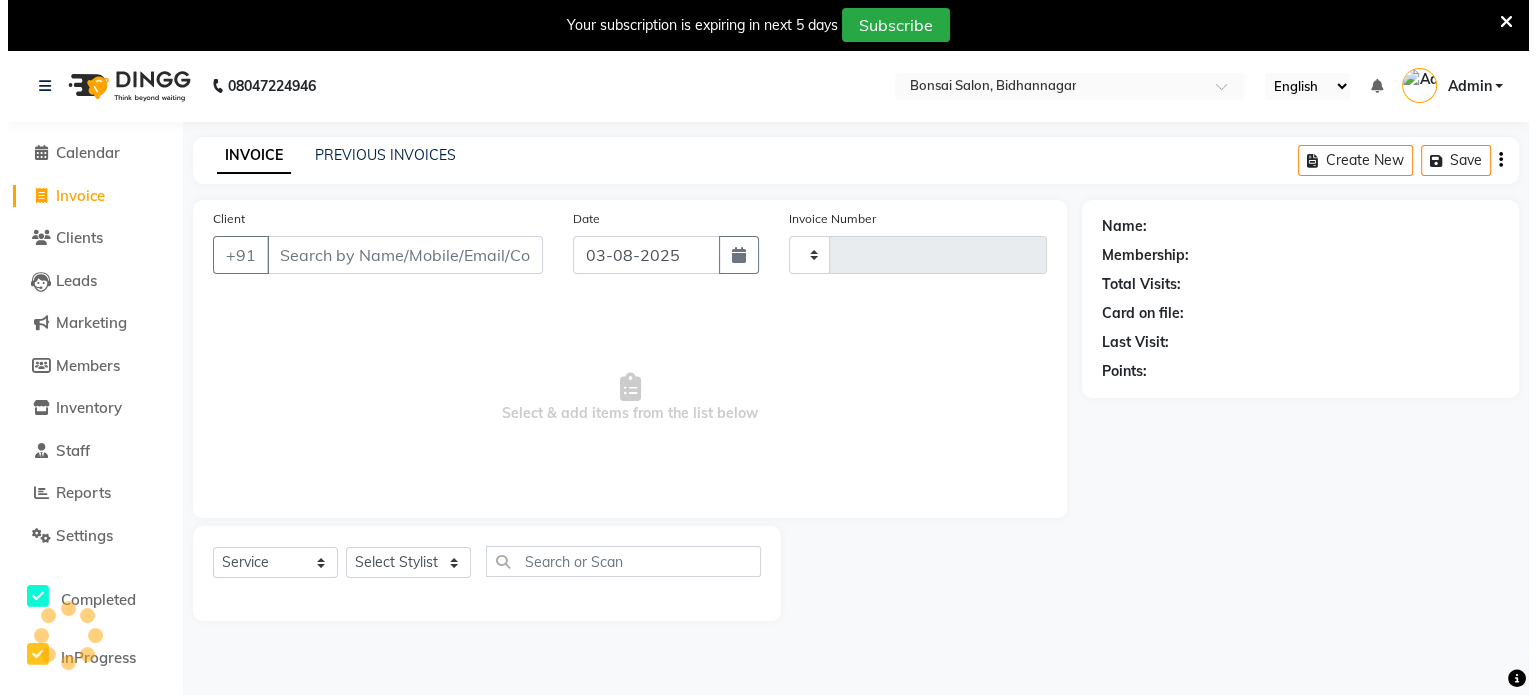 scroll, scrollTop: 50, scrollLeft: 0, axis: vertical 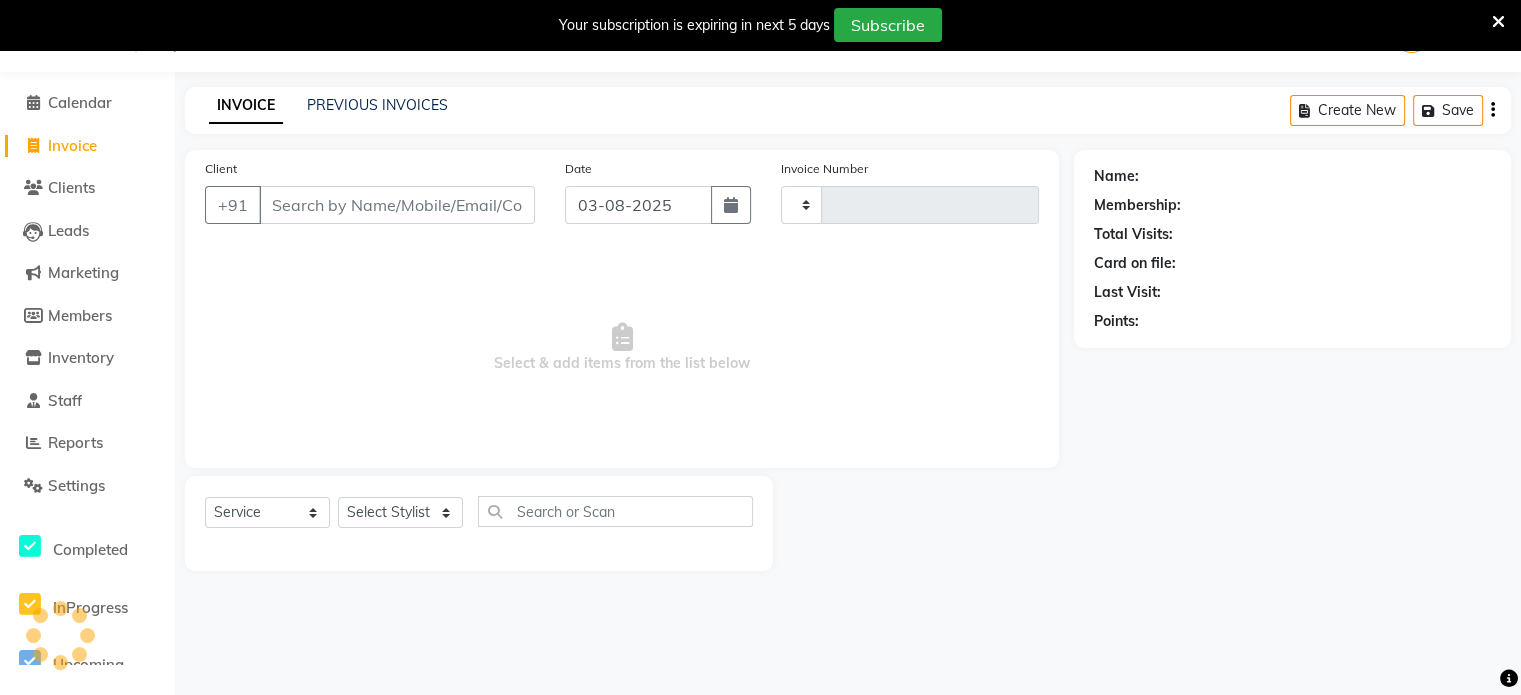 type on "0633" 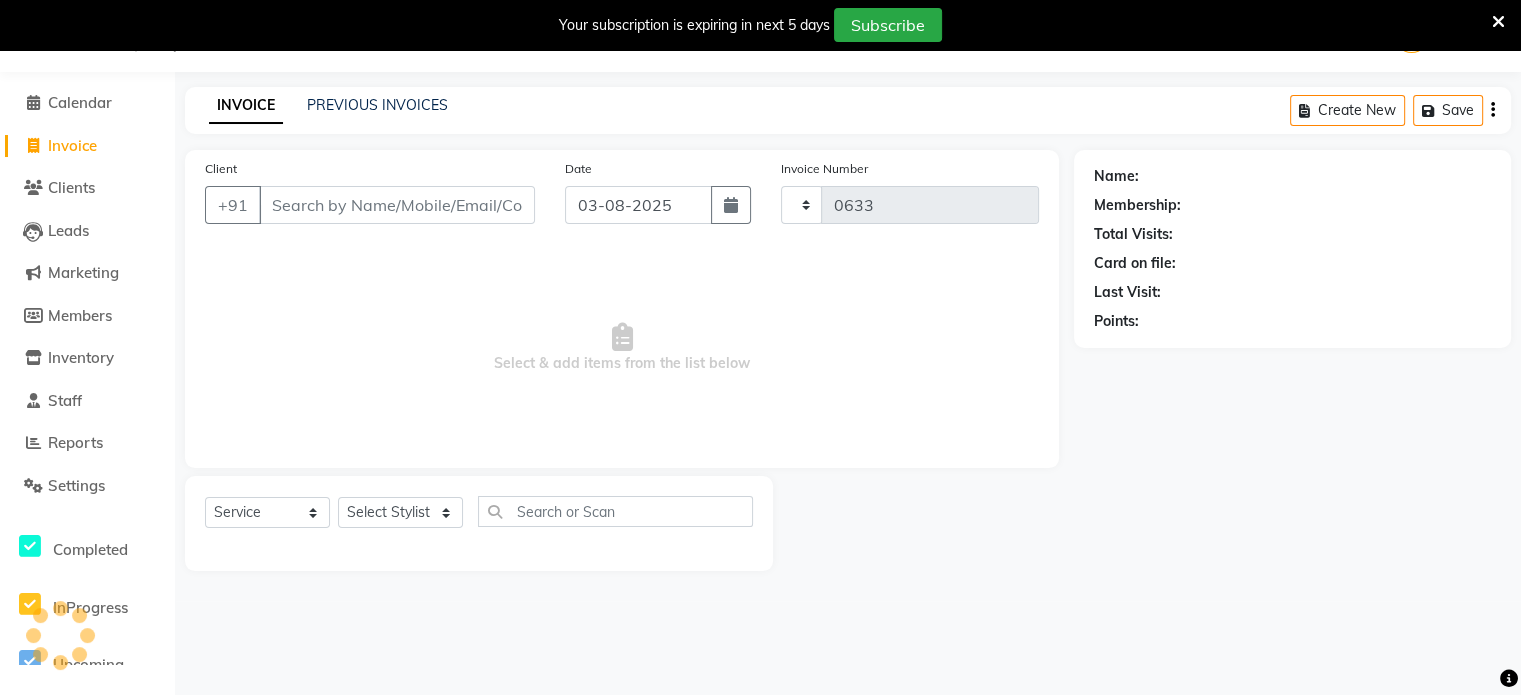 select on "6719" 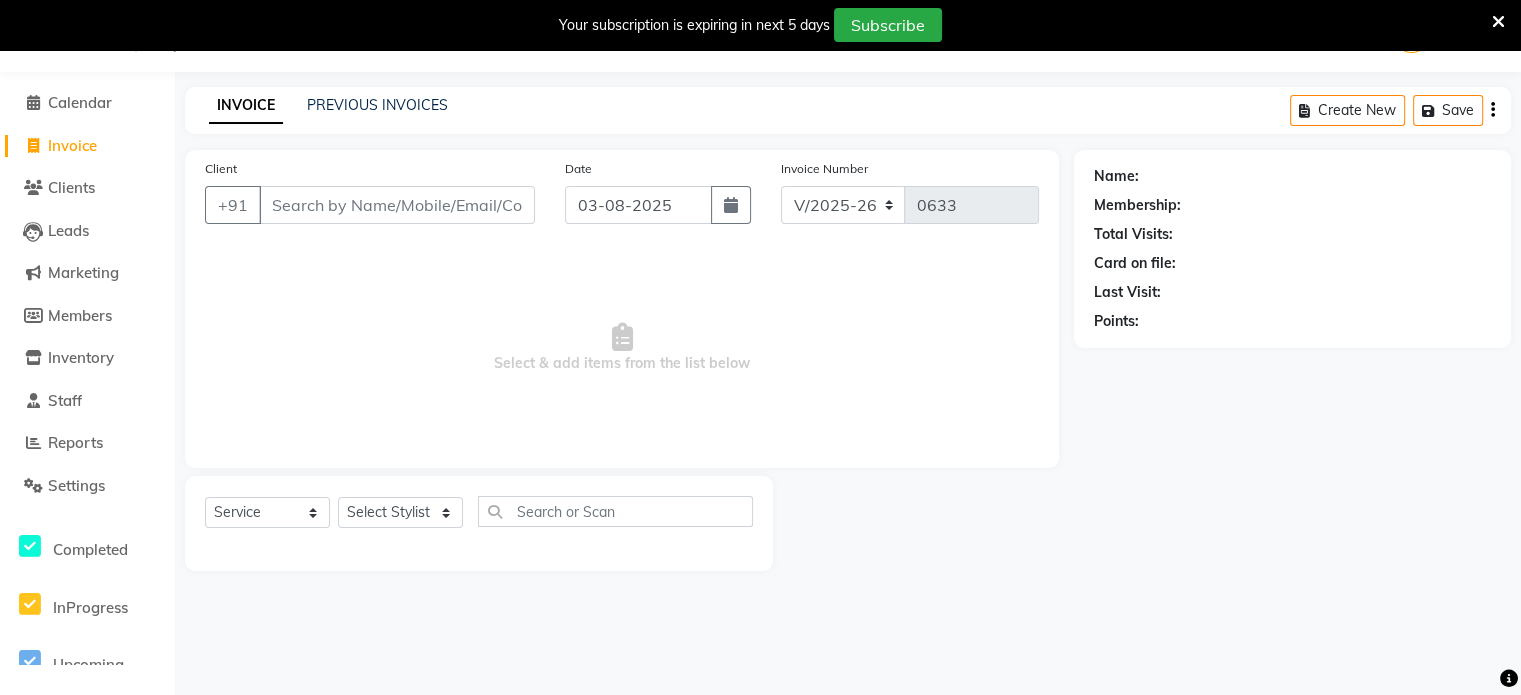 click on "Client" at bounding box center (397, 205) 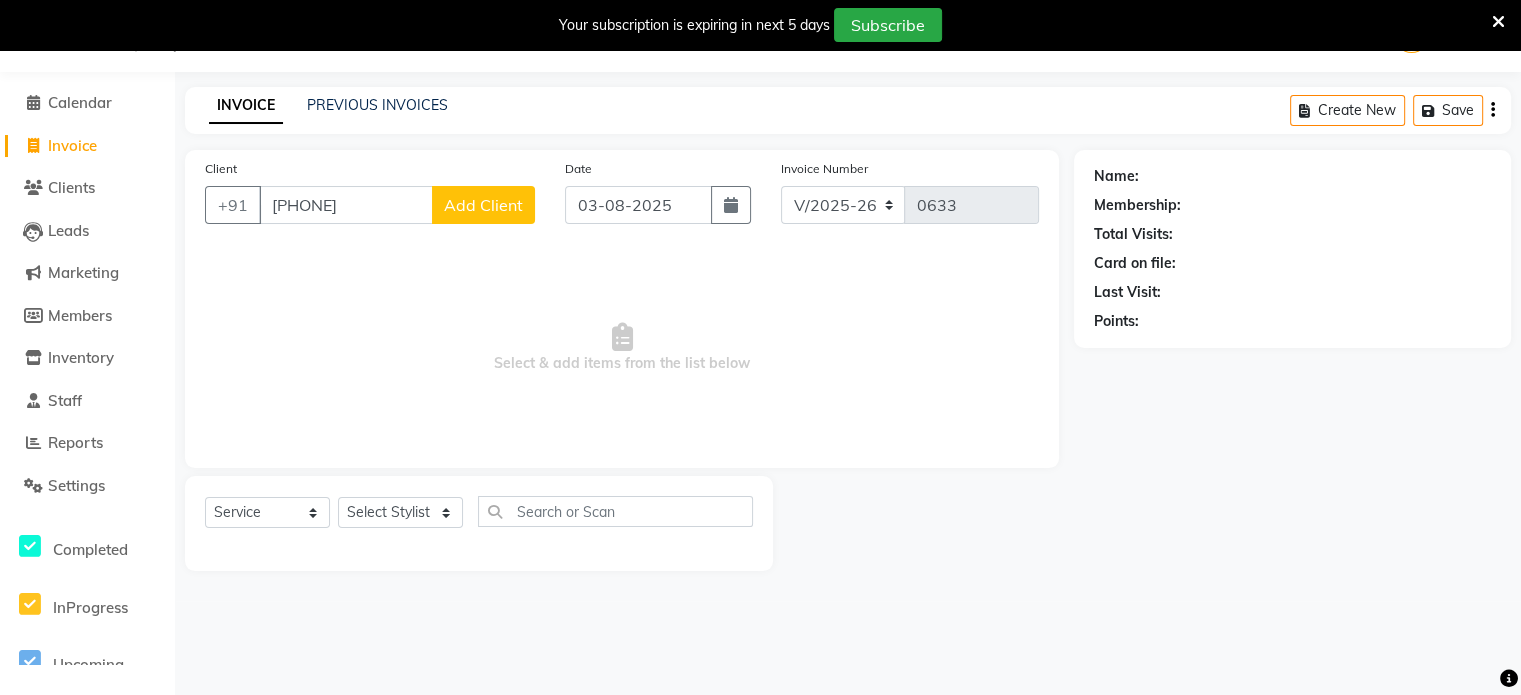type on "[PHONE]" 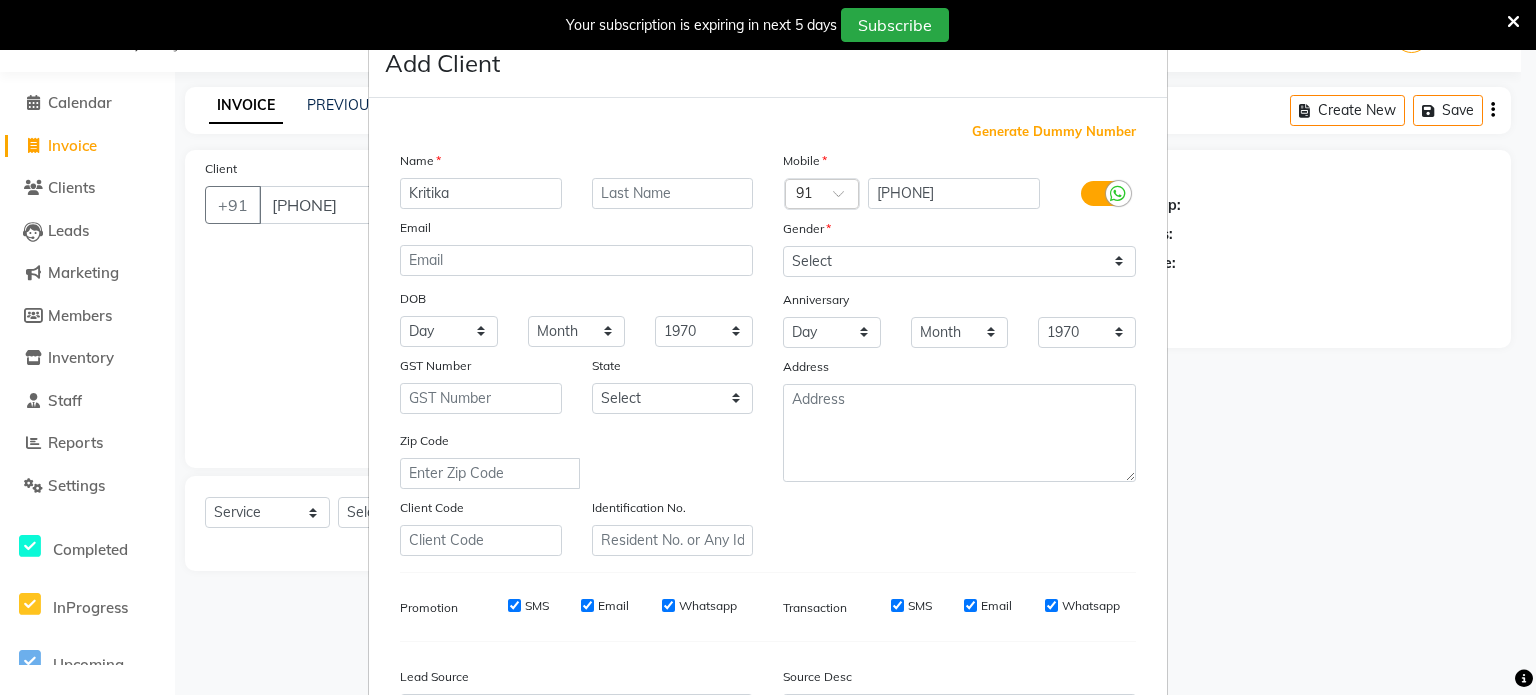 type on "Kritika" 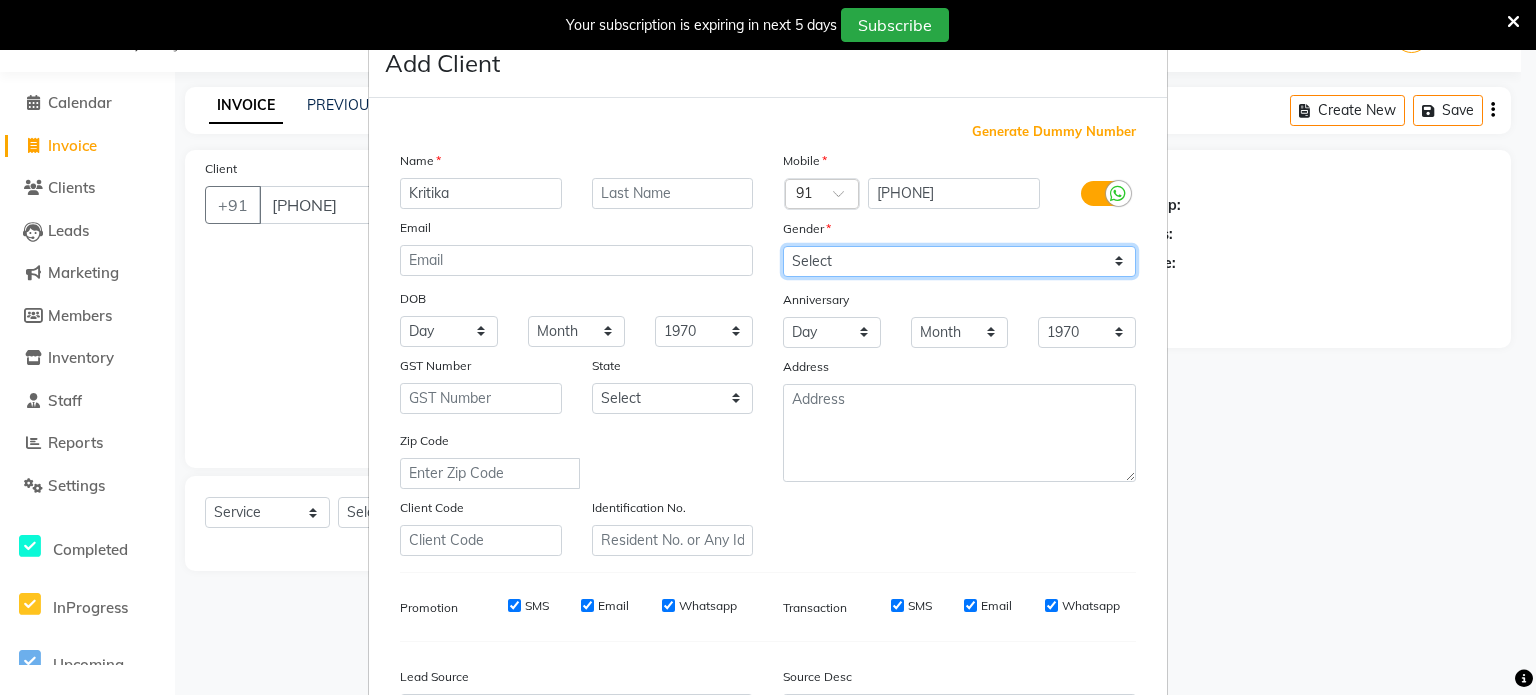 click on "Select Male Female Other Prefer Not To Say" at bounding box center [959, 261] 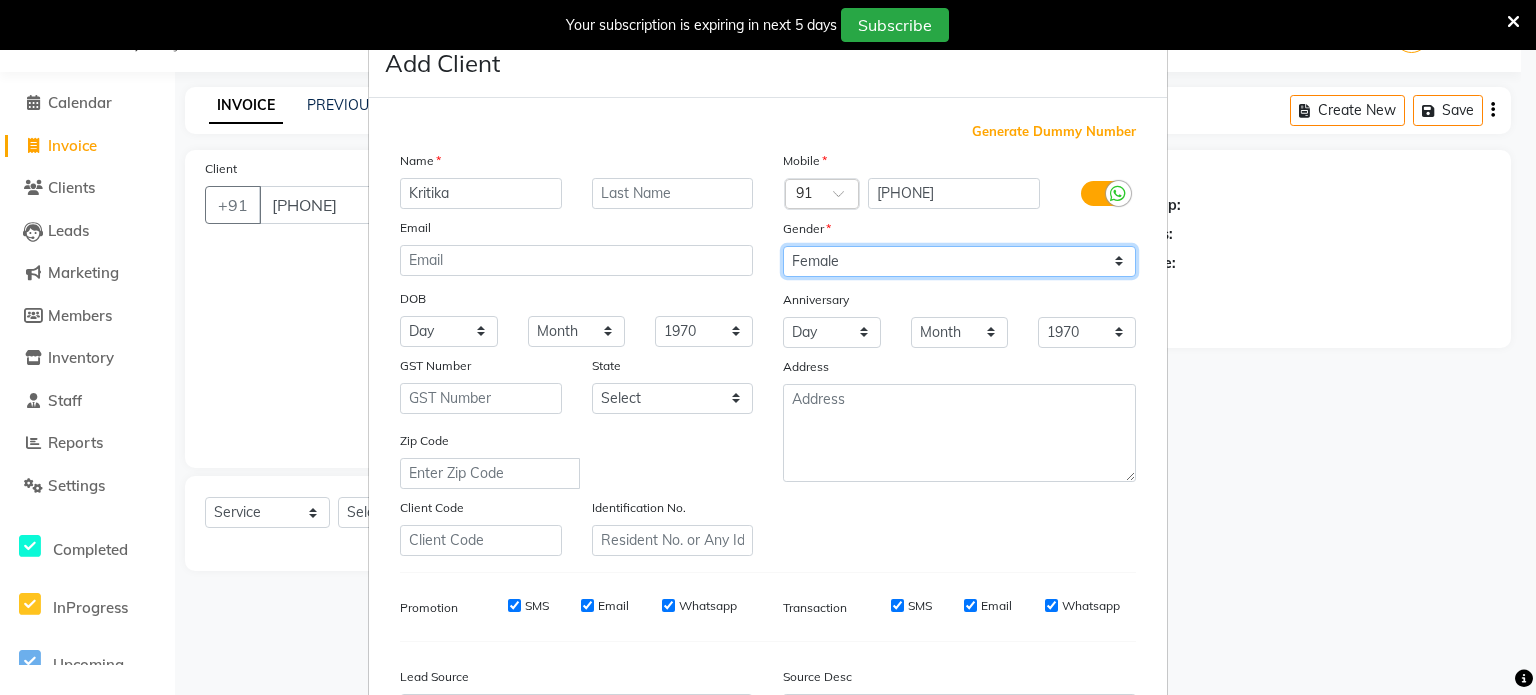 click on "Select Male Female Other Prefer Not To Say" at bounding box center [959, 261] 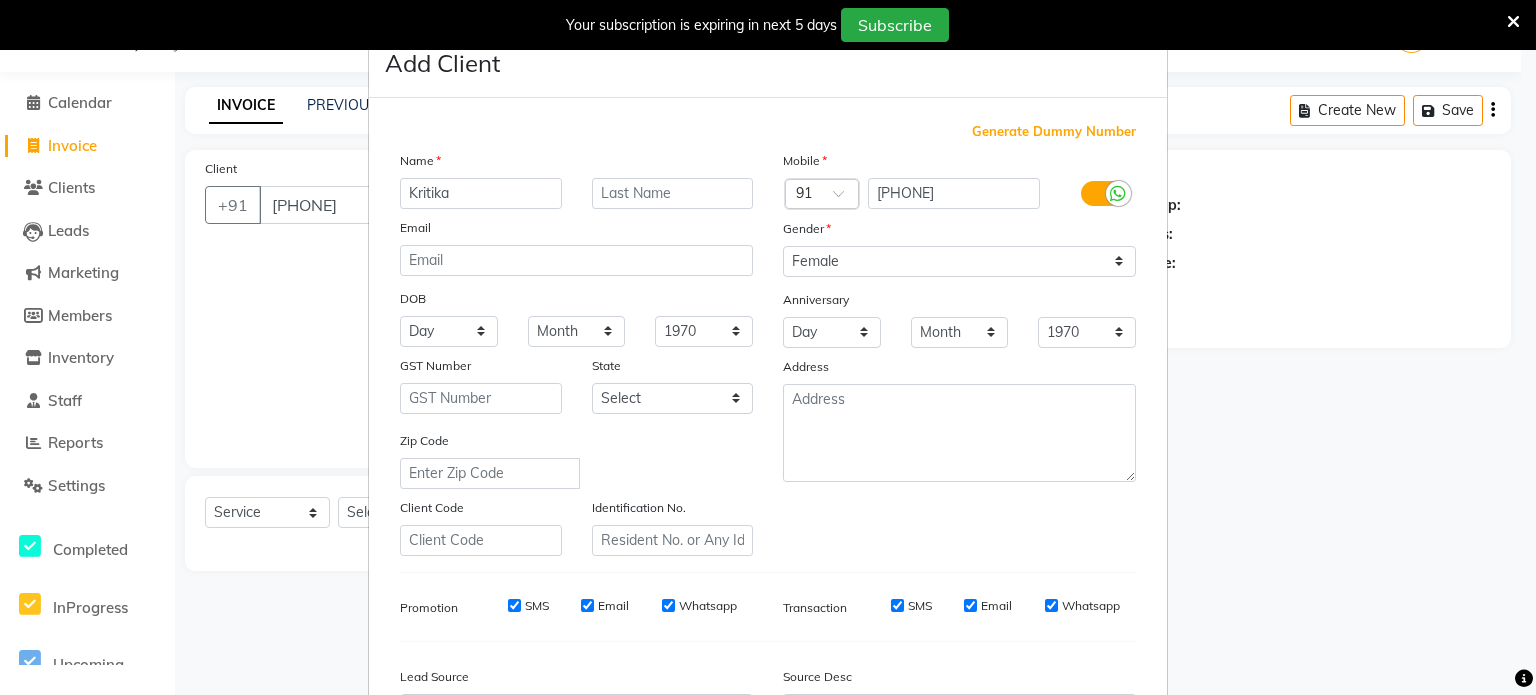 click on "SMS" at bounding box center (514, 605) 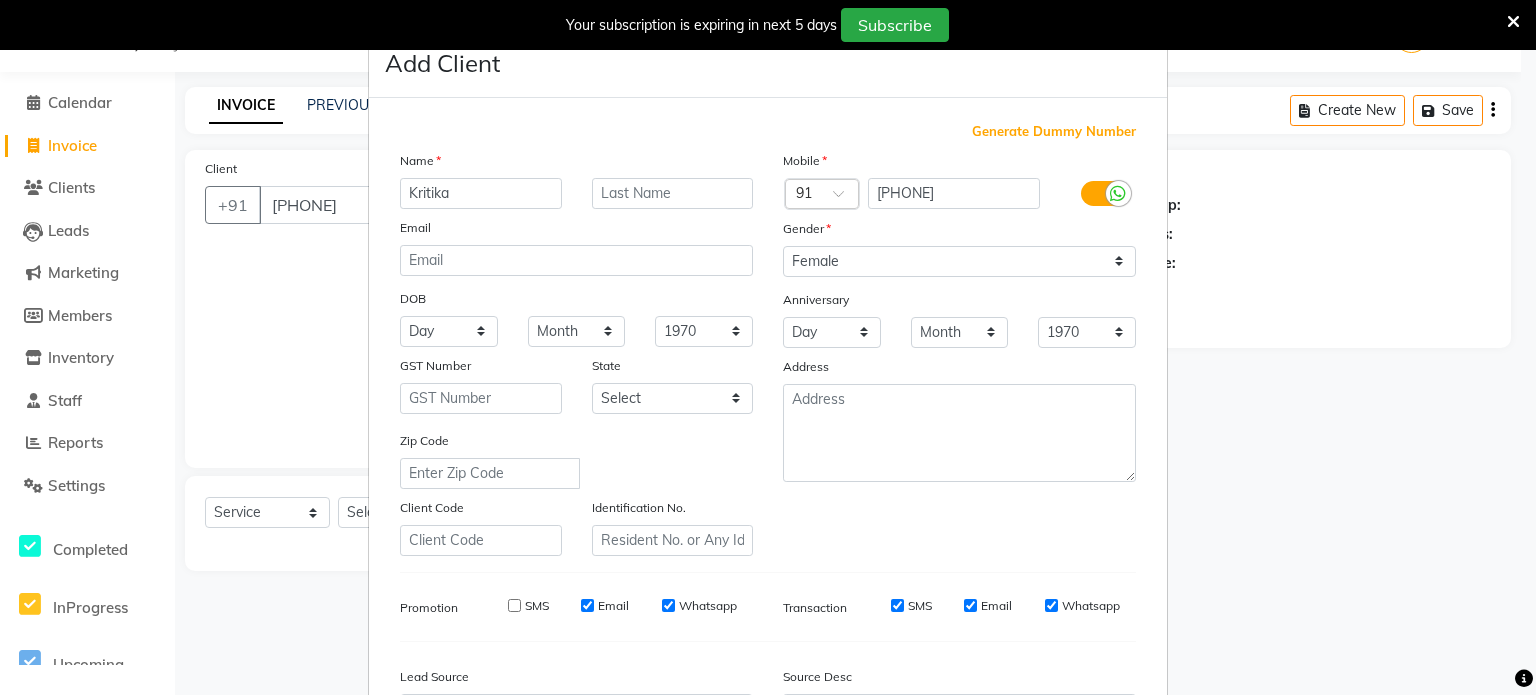 click on "Email" at bounding box center (587, 605) 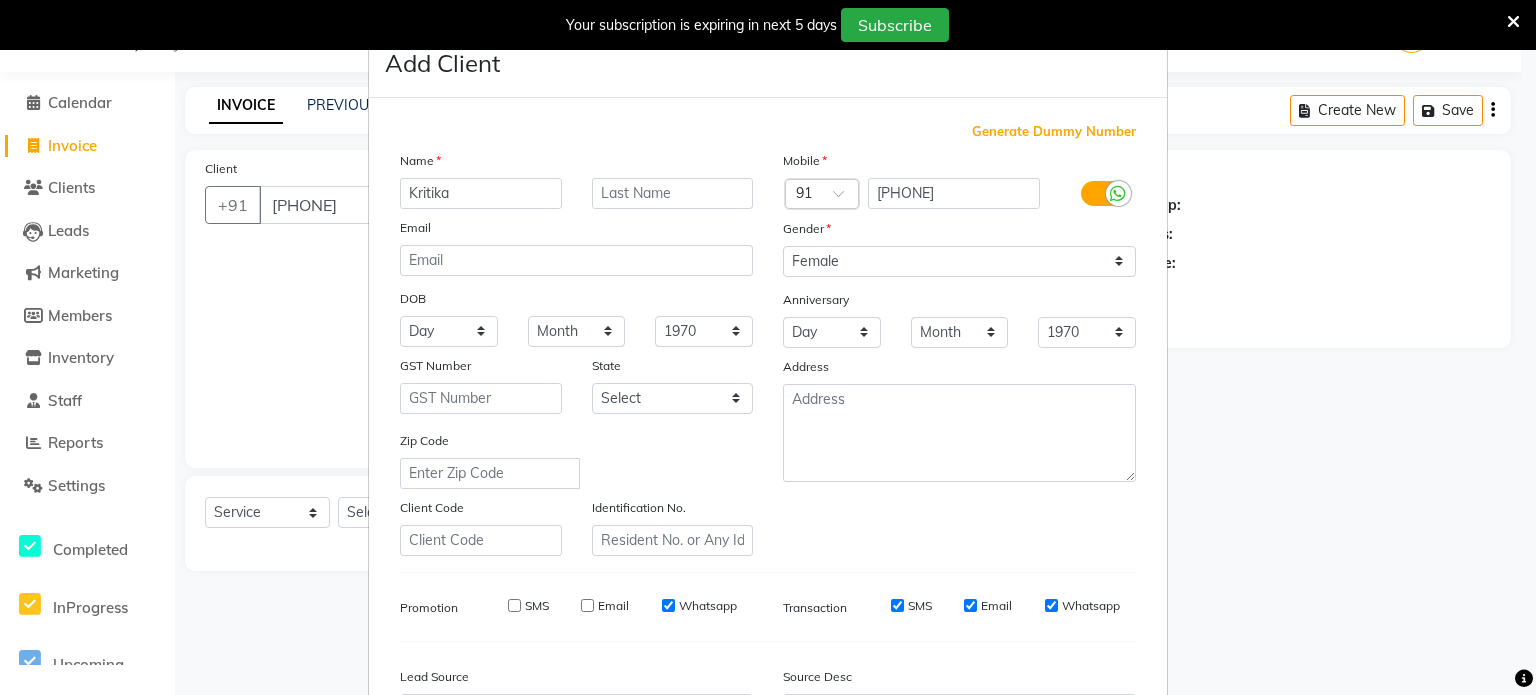 click on "Whatsapp" at bounding box center [668, 605] 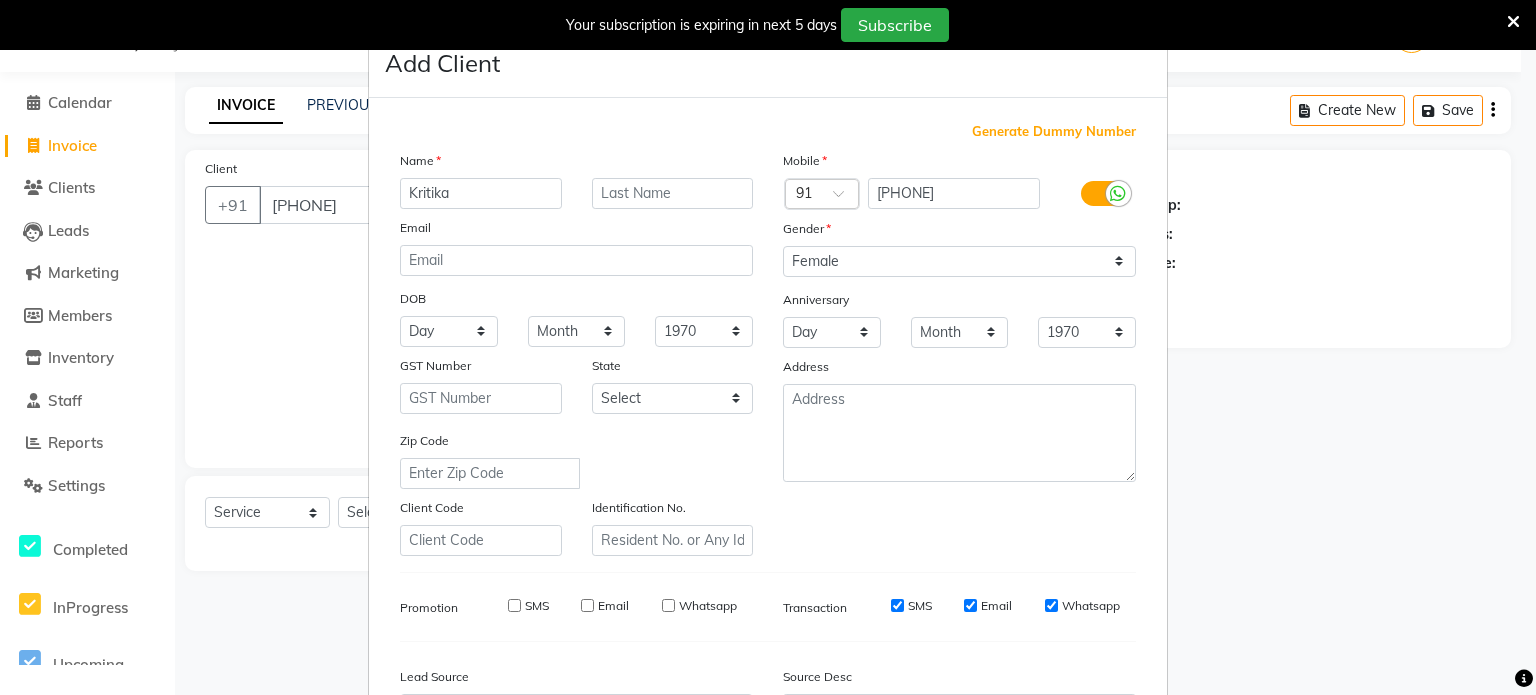 click on "SMS" at bounding box center (897, 605) 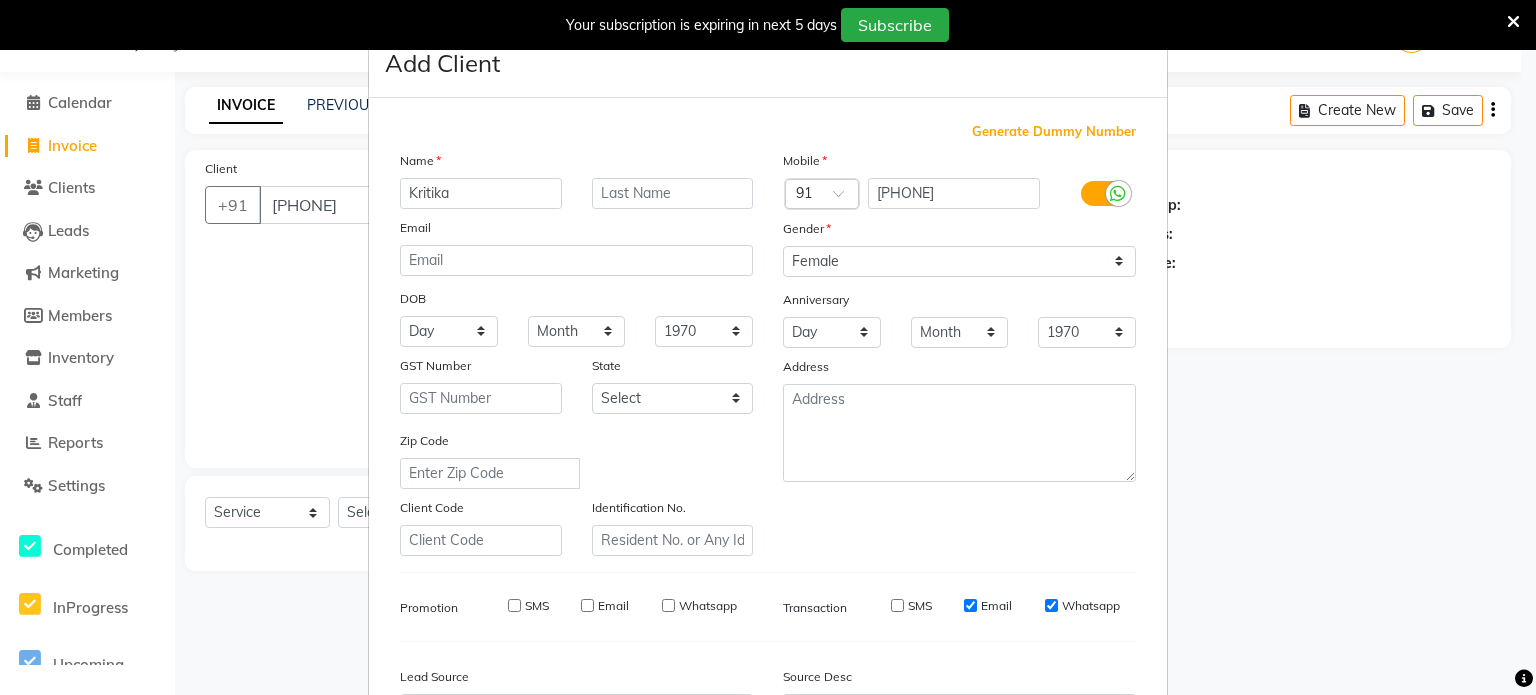 drag, startPoint x: 962, startPoint y: 608, endPoint x: 973, endPoint y: 608, distance: 11 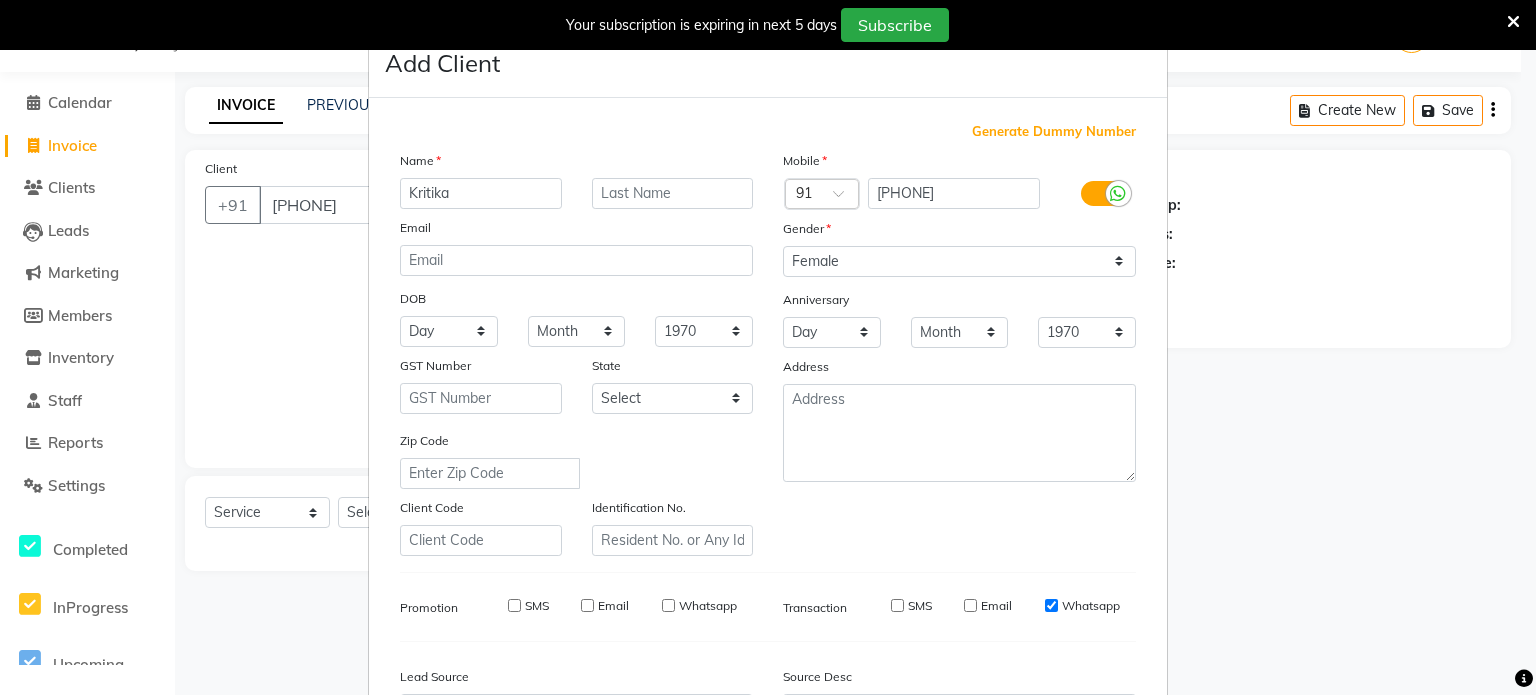 click on "Whatsapp" at bounding box center [1051, 605] 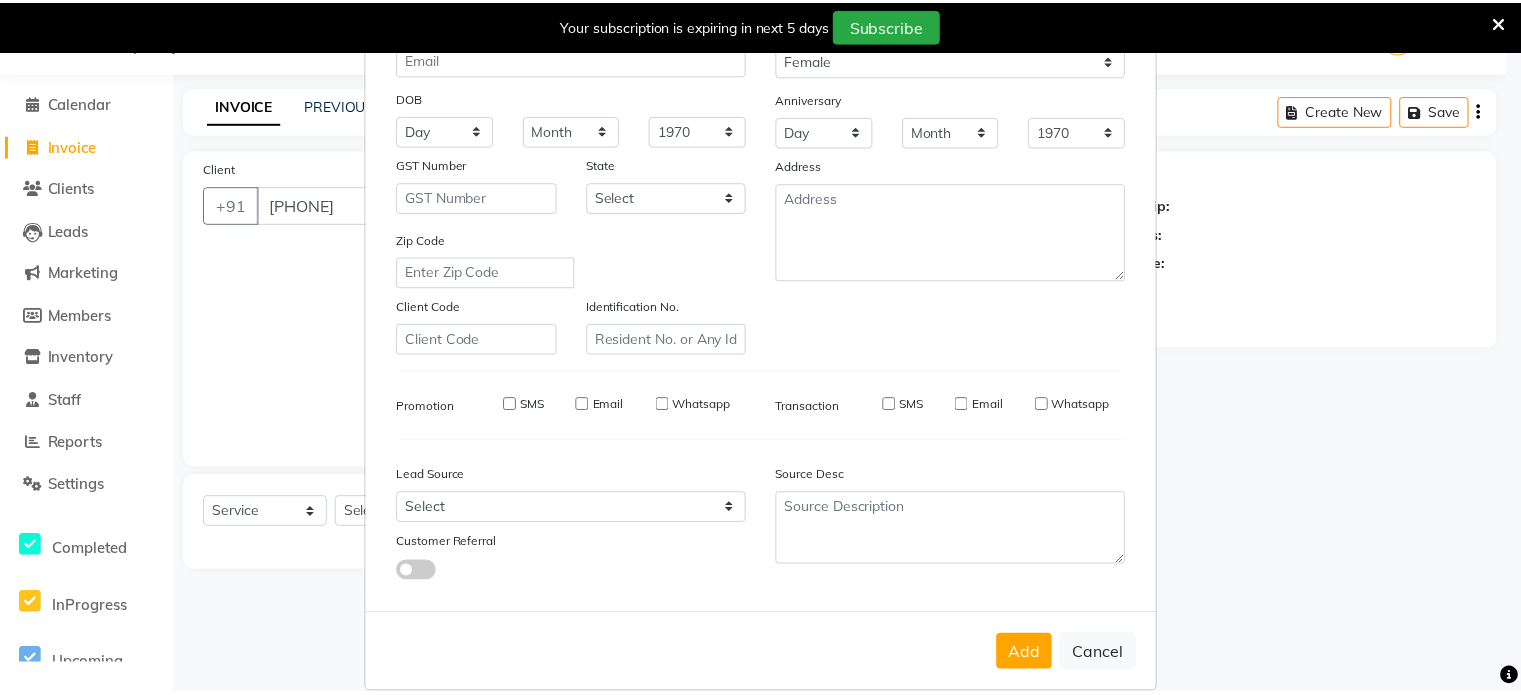scroll, scrollTop: 237, scrollLeft: 0, axis: vertical 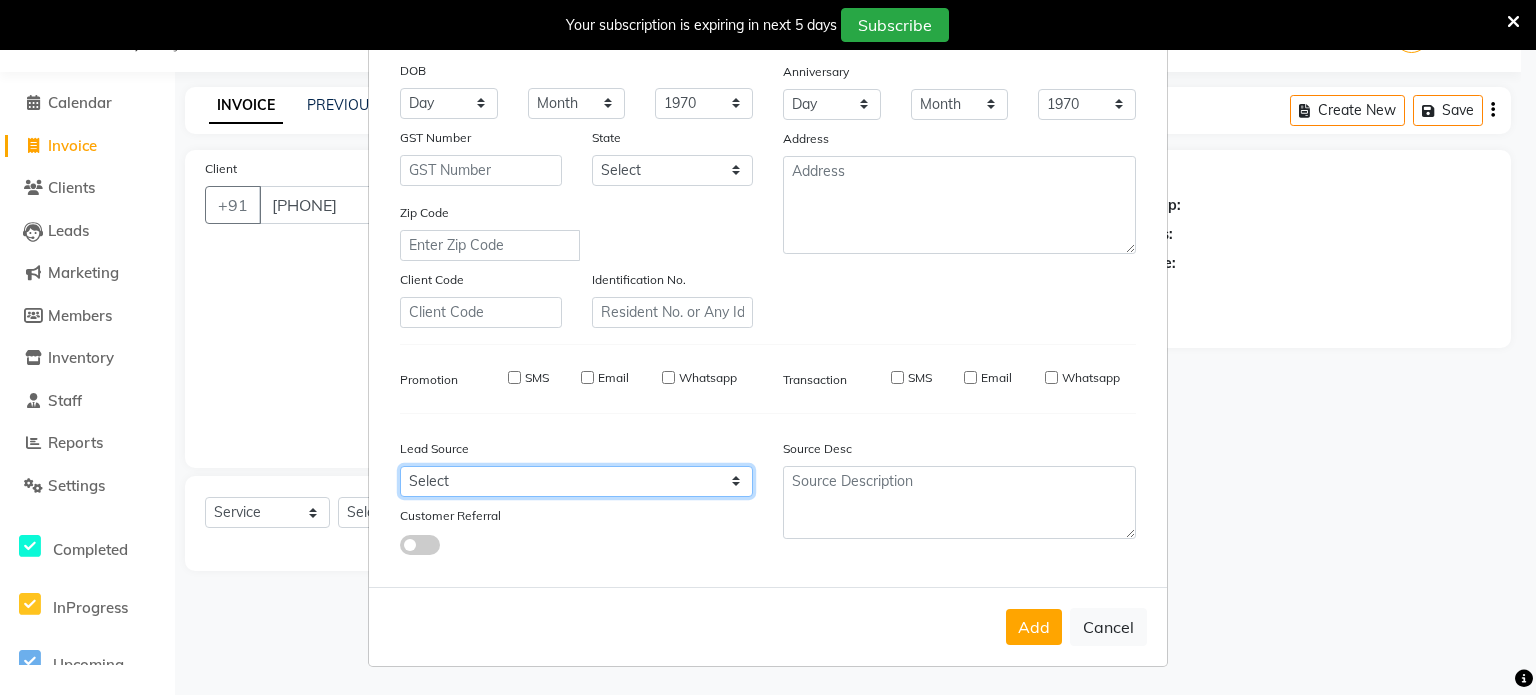 click on "Select Walk-in Referral Internet Friend Word of Mouth Advertisement Facebook JustDial Google Other" at bounding box center (576, 481) 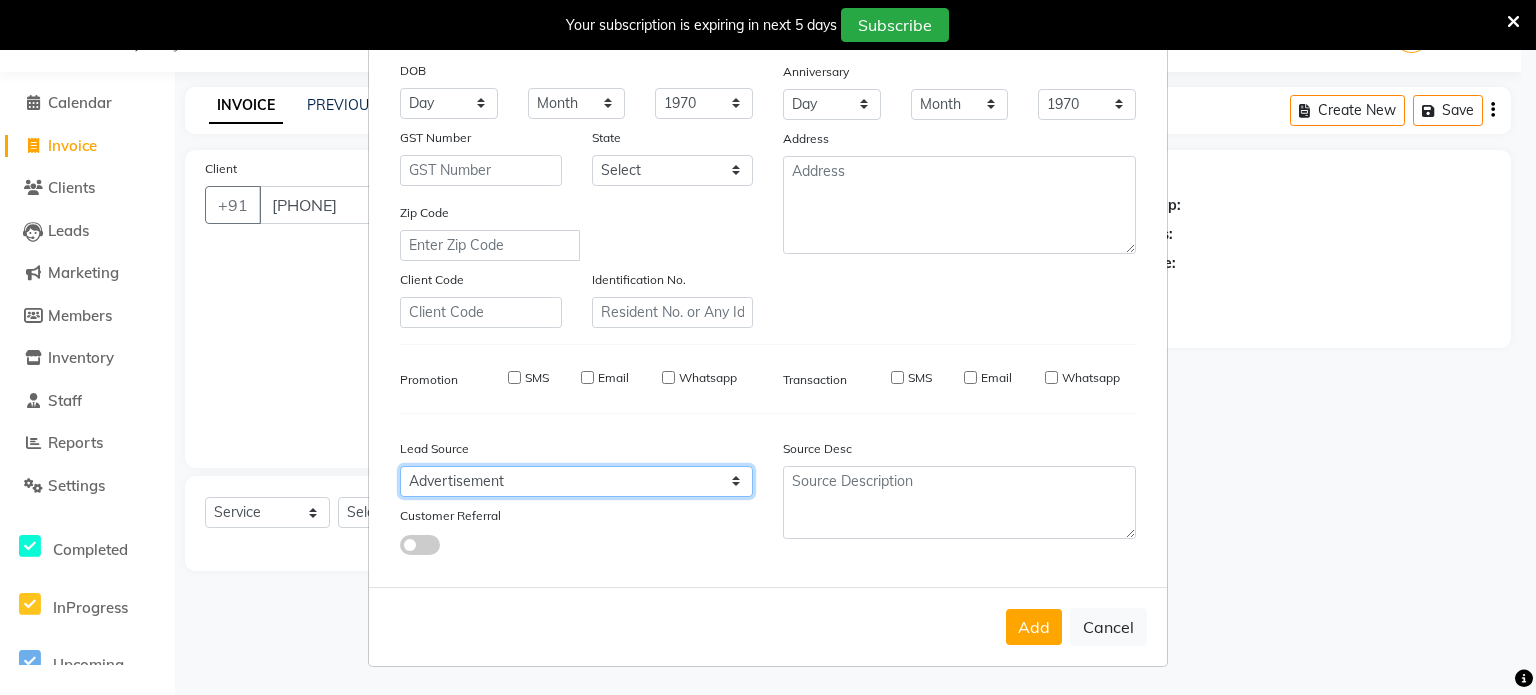 click on "Select Walk-in Referral Internet Friend Word of Mouth Advertisement Facebook JustDial Google Other" at bounding box center [576, 481] 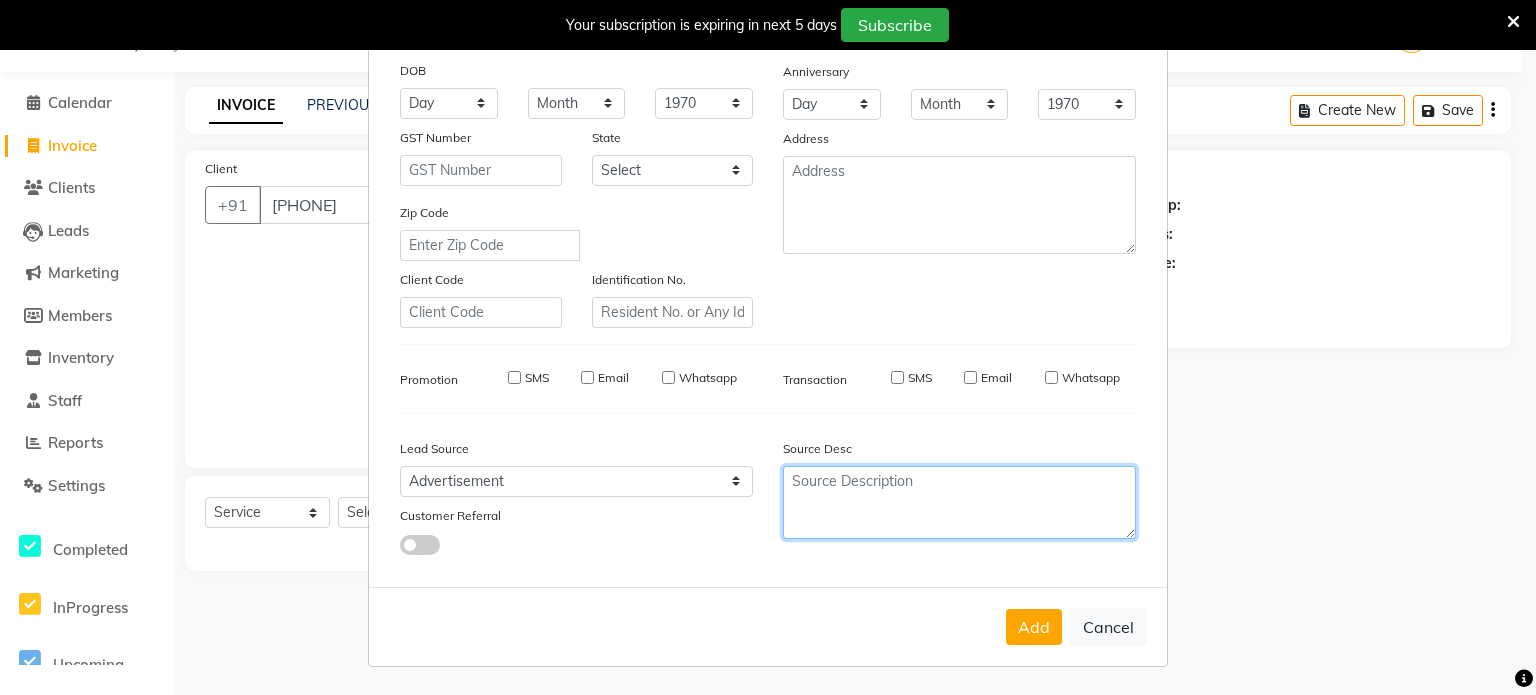 click at bounding box center (959, 502) 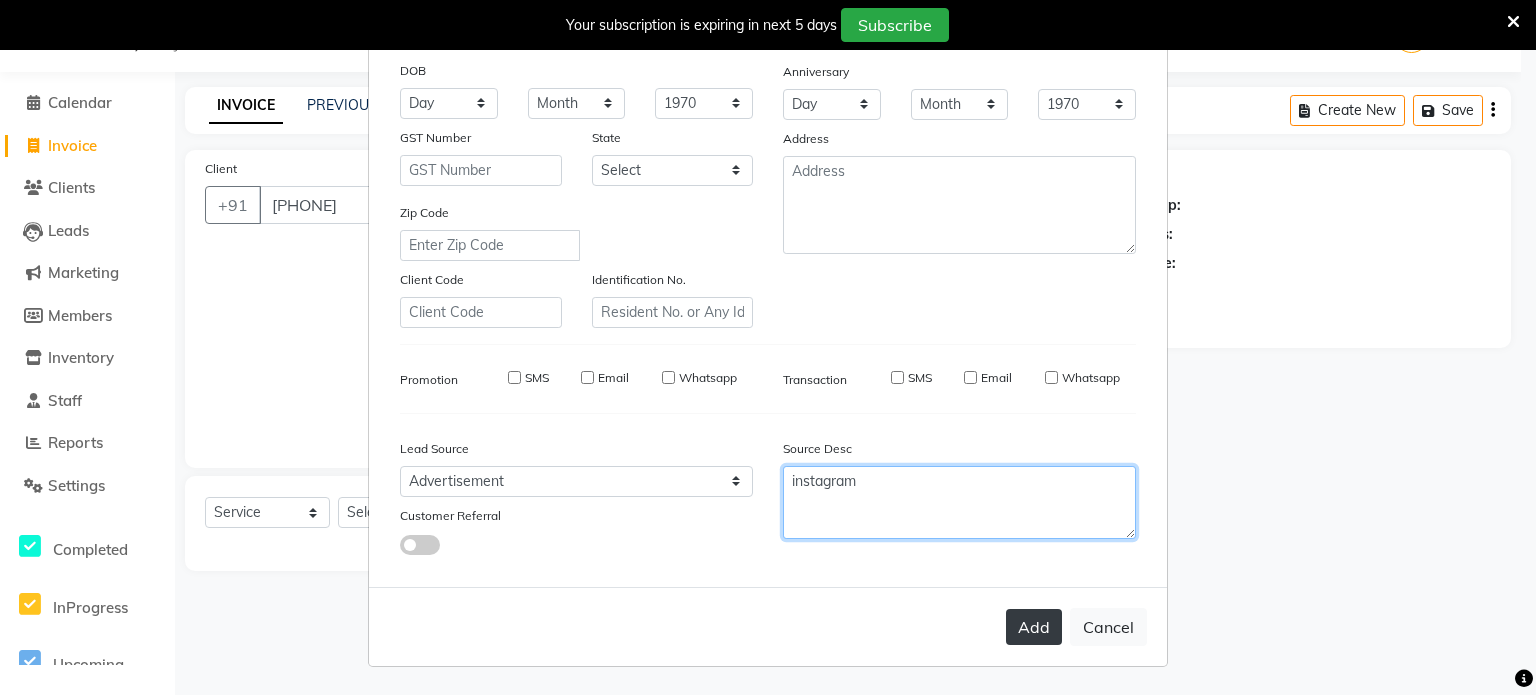 type on "instagram" 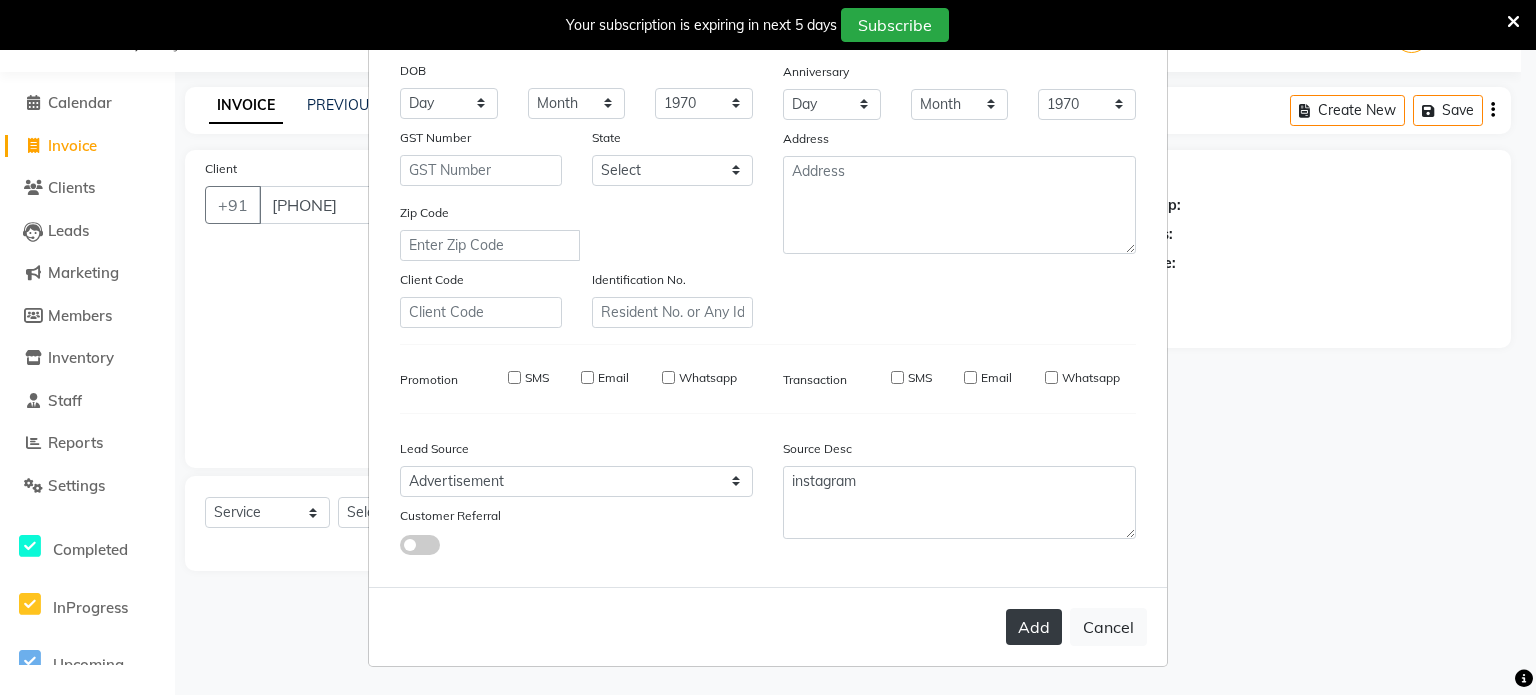 click on "Add" at bounding box center (1034, 627) 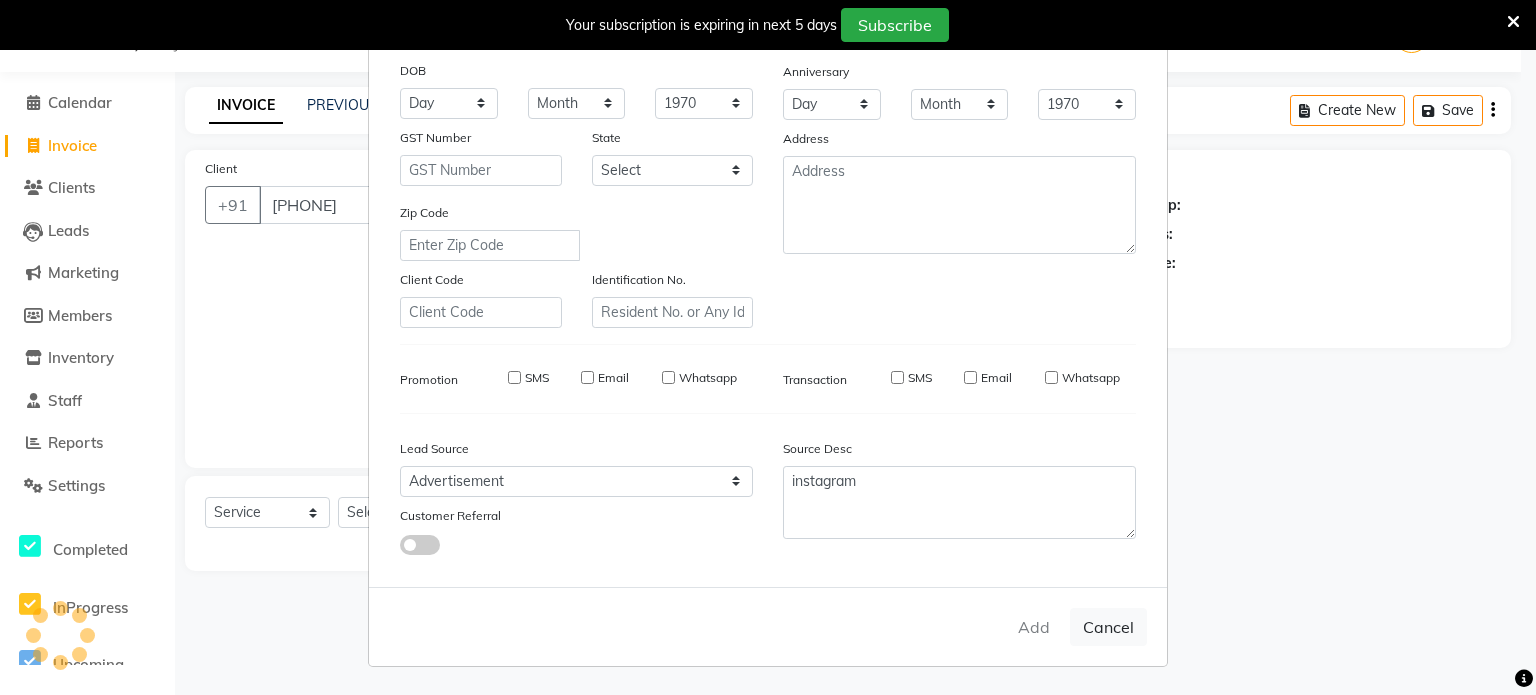 type 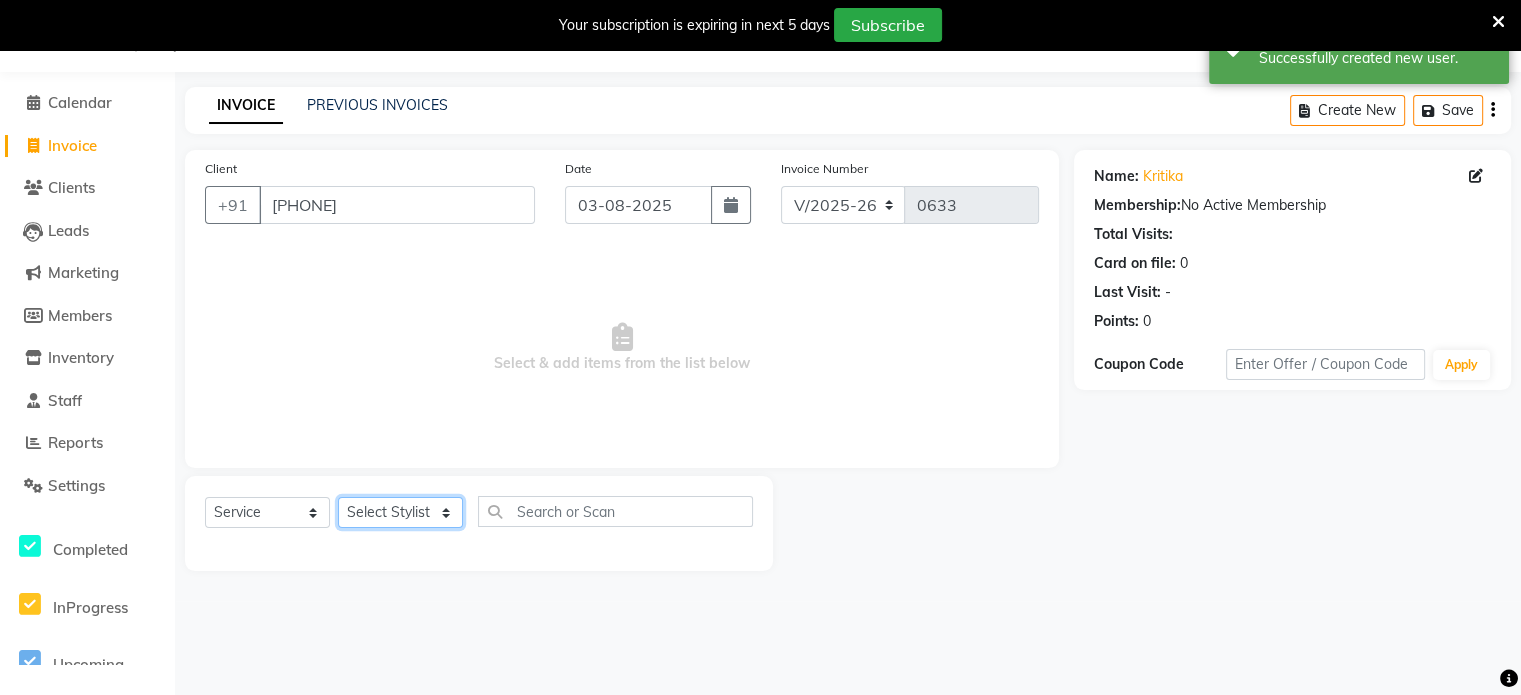 click on "Select Stylist Erik [FIRST] [LAST] [FIRST] [LAST] [FIRST] [LAST] [FIRST] [LAST] [FIRST] [LAST]" 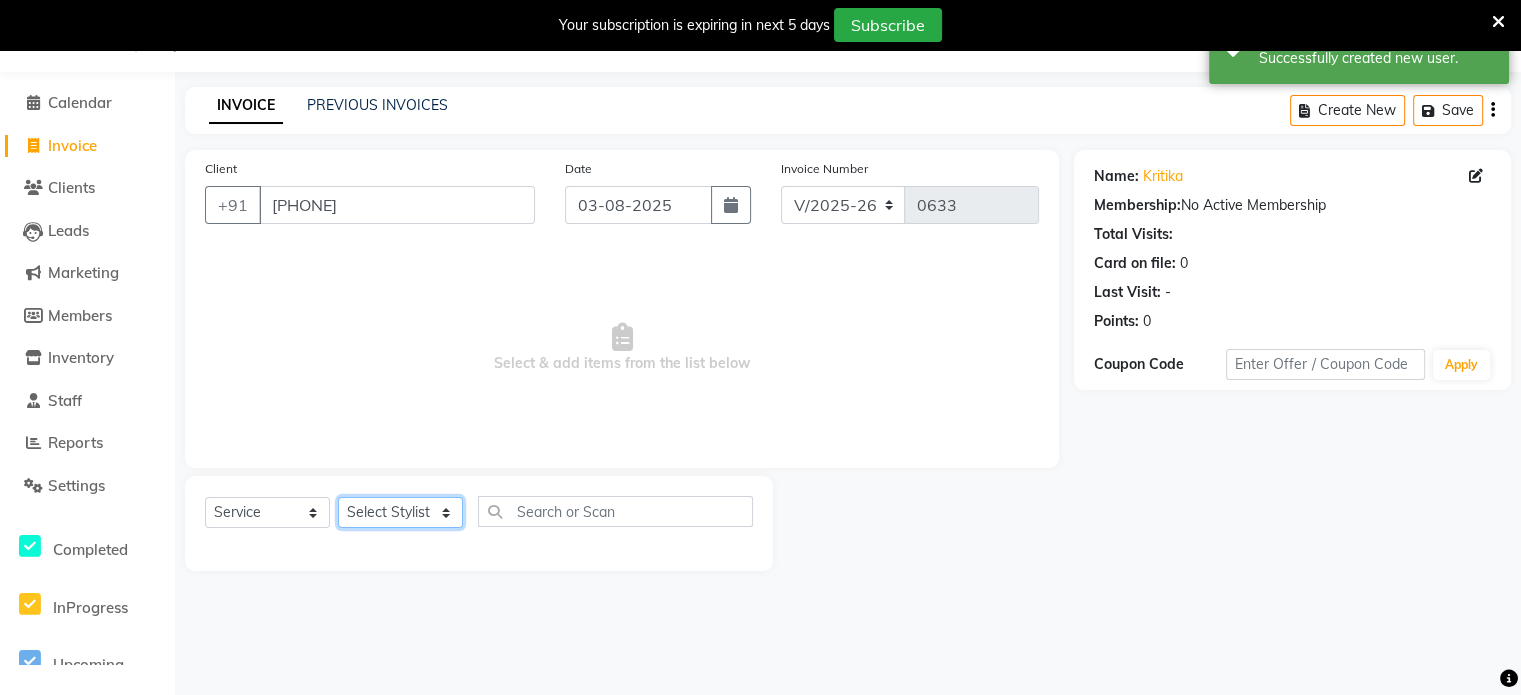 select on "53173" 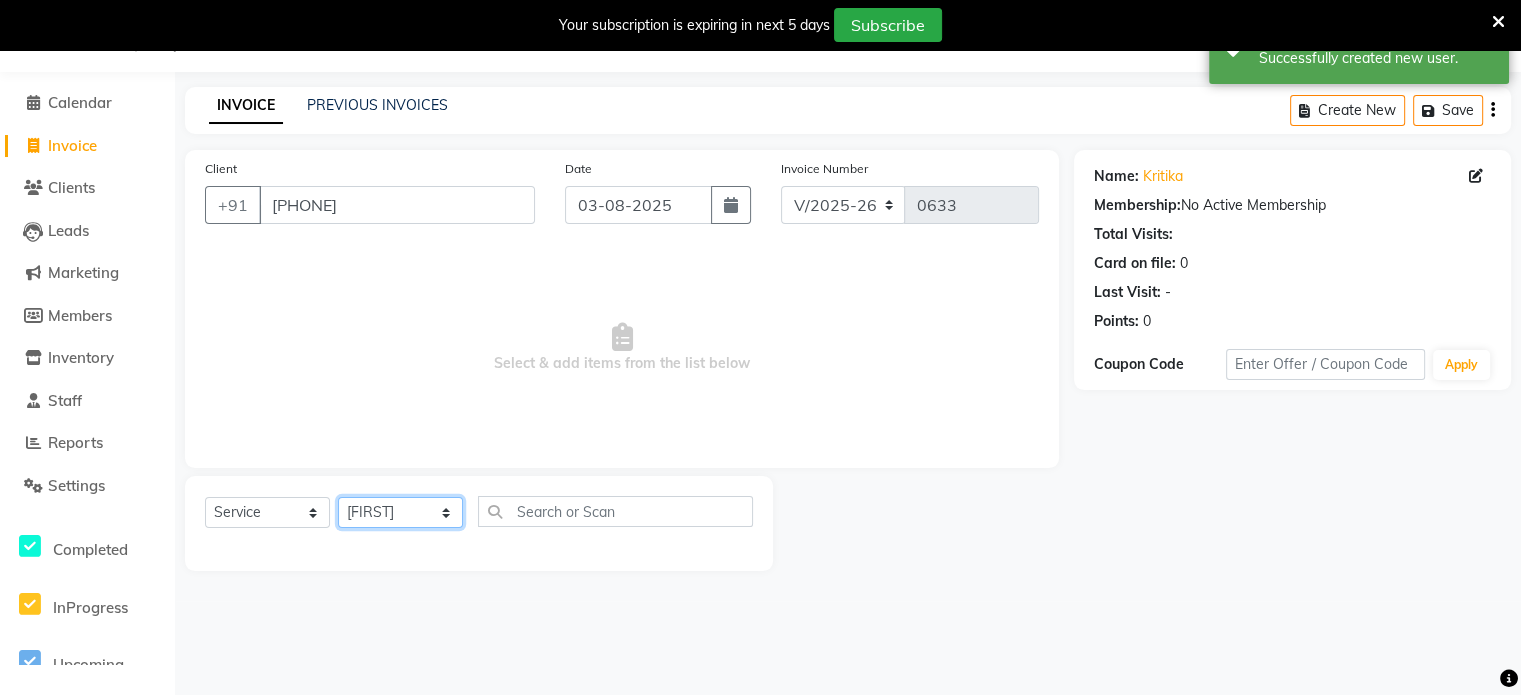 click on "Select Stylist Erik [FIRST] [LAST] [FIRST] [LAST] [FIRST] [LAST] [FIRST] [LAST] [FIRST] [LAST]" 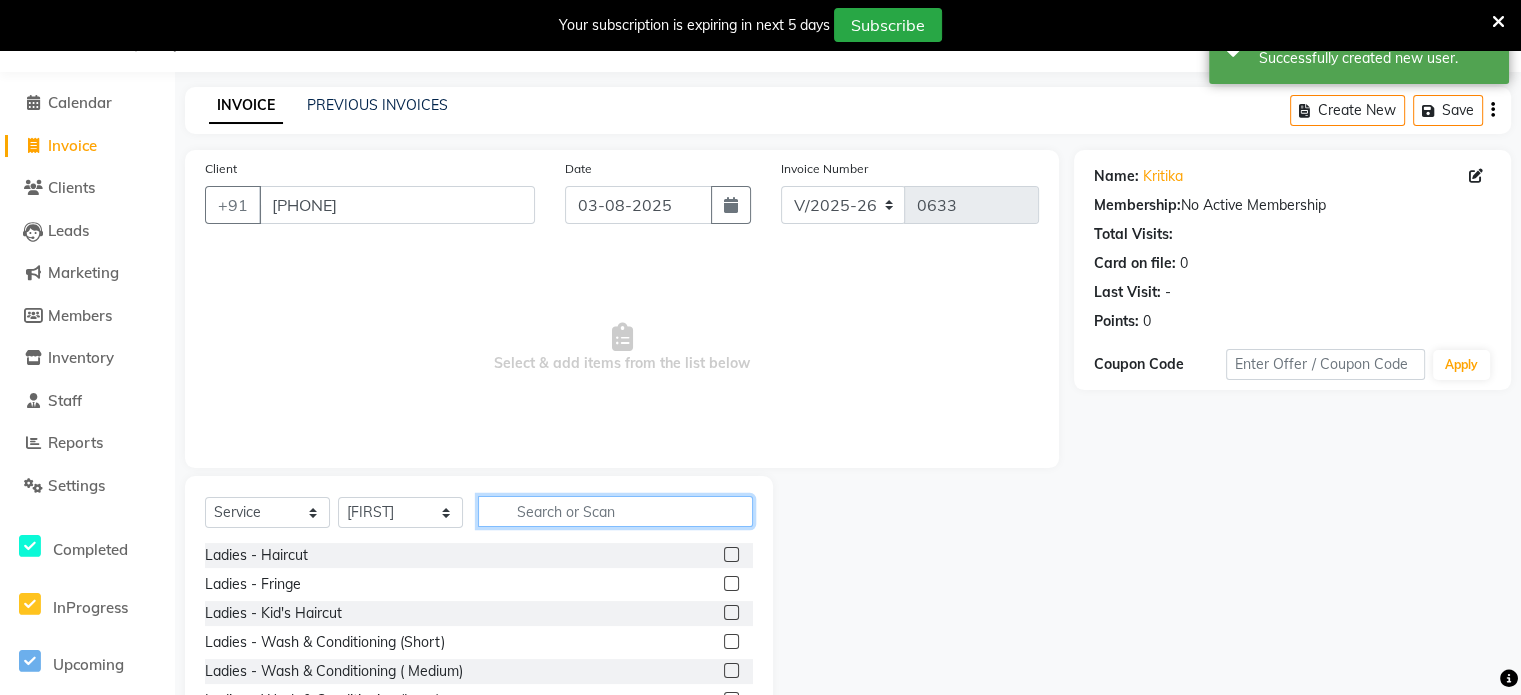 click 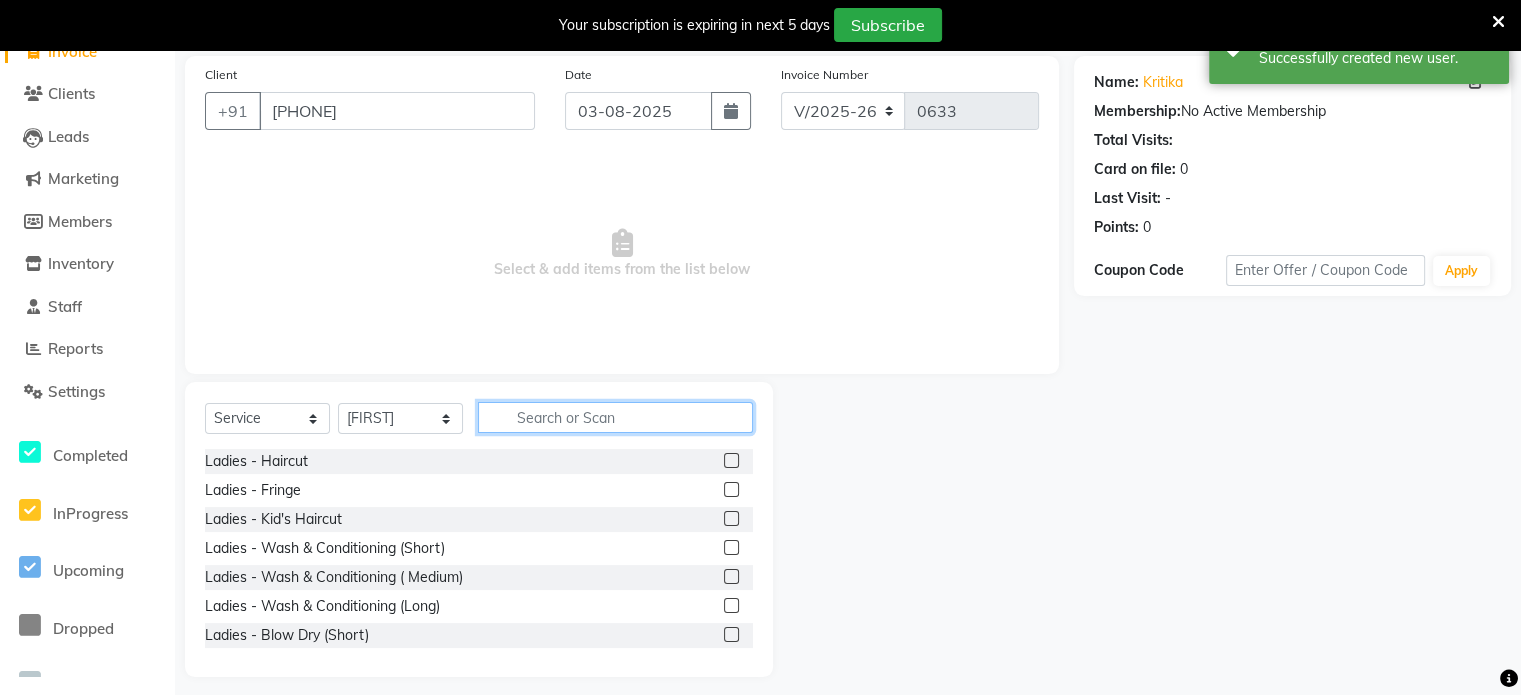 scroll, scrollTop: 156, scrollLeft: 0, axis: vertical 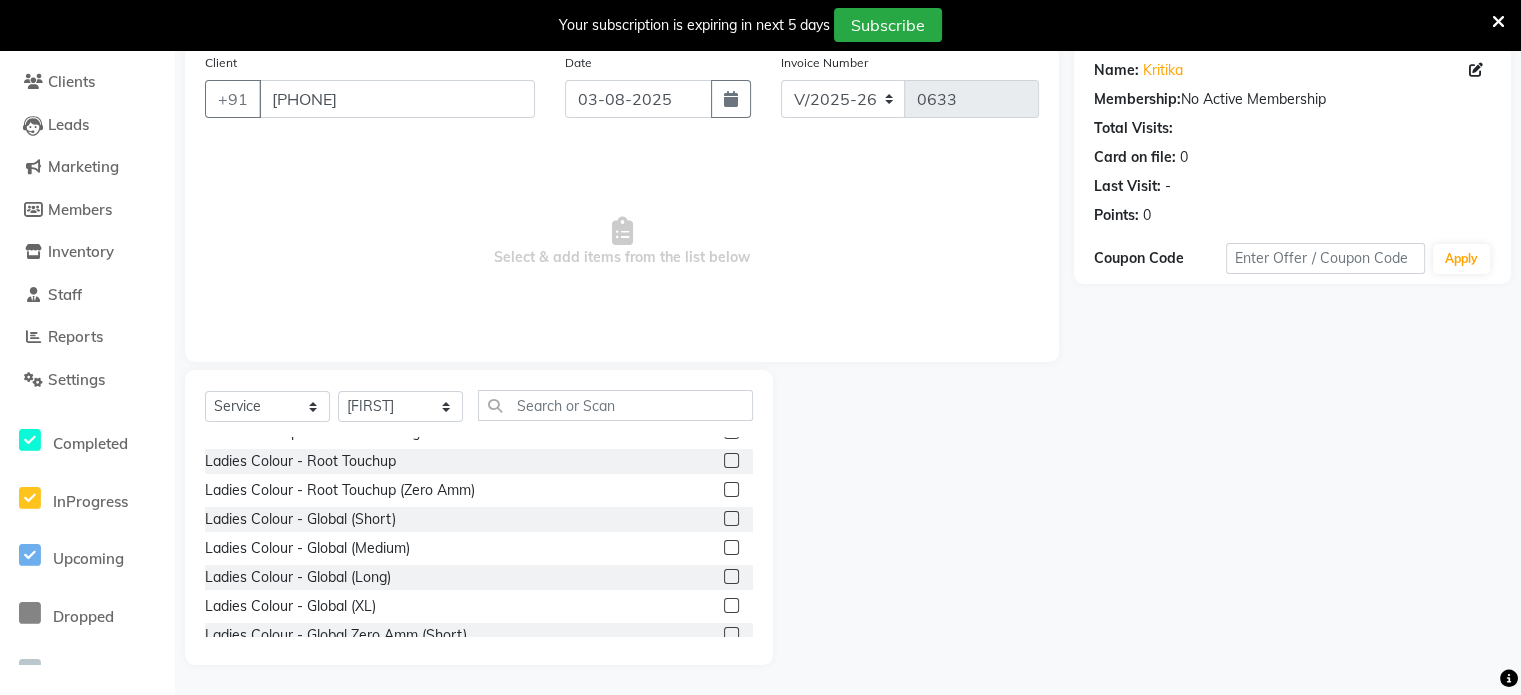 click 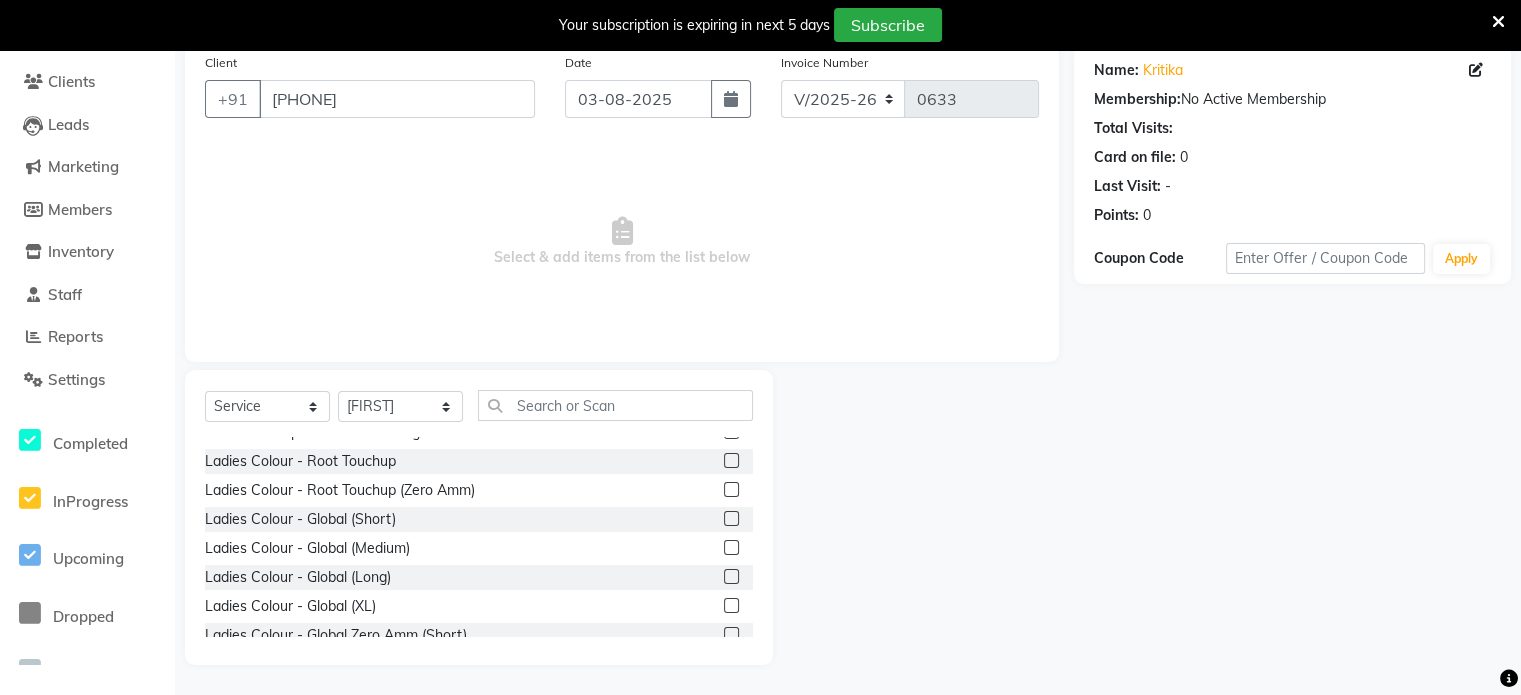 click at bounding box center (730, 548) 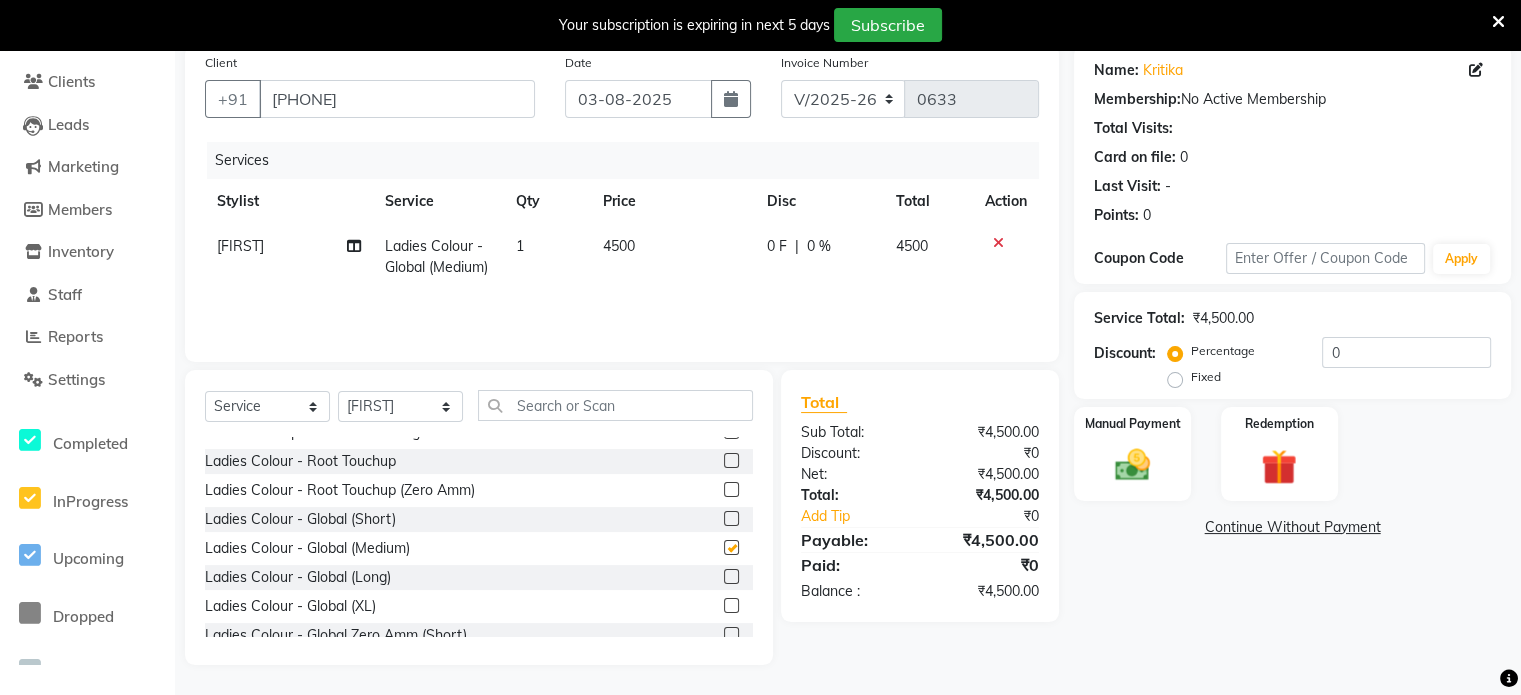 checkbox on "false" 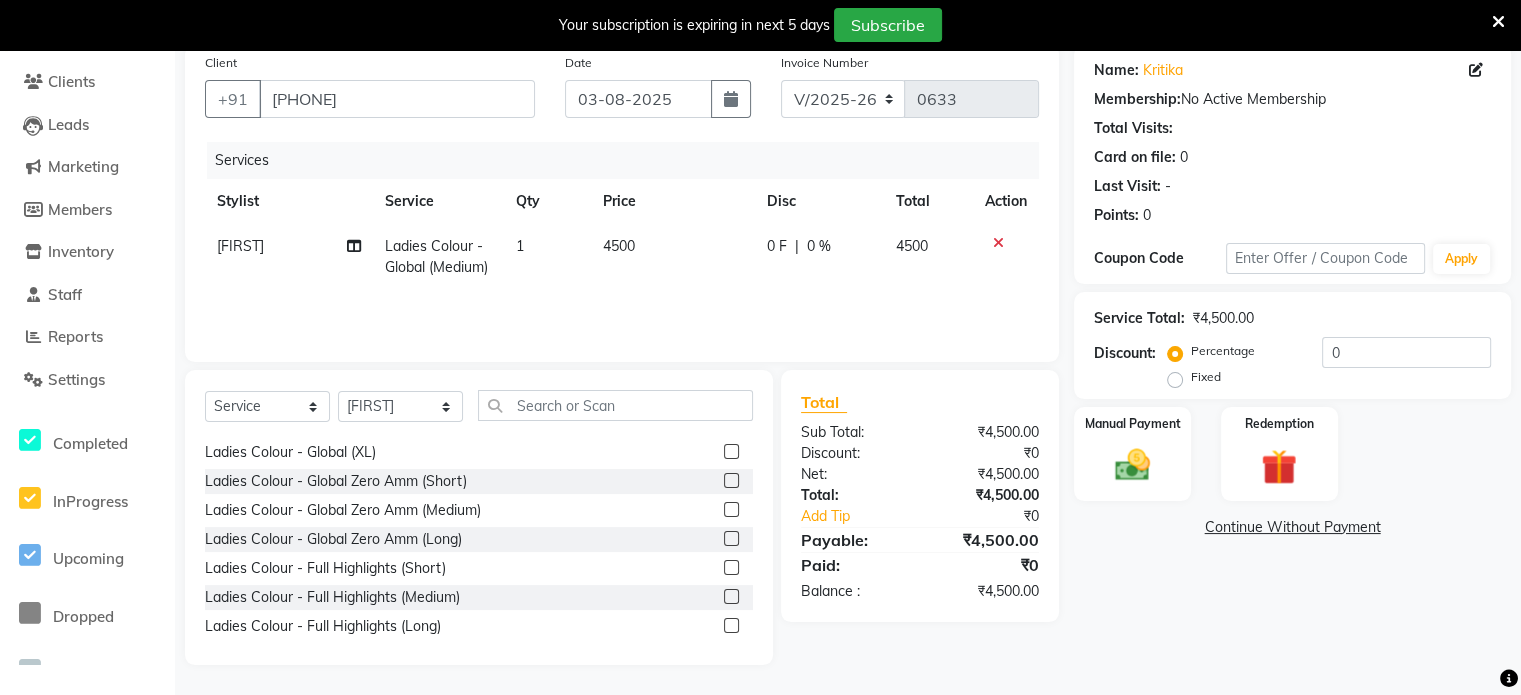 scroll, scrollTop: 1000, scrollLeft: 0, axis: vertical 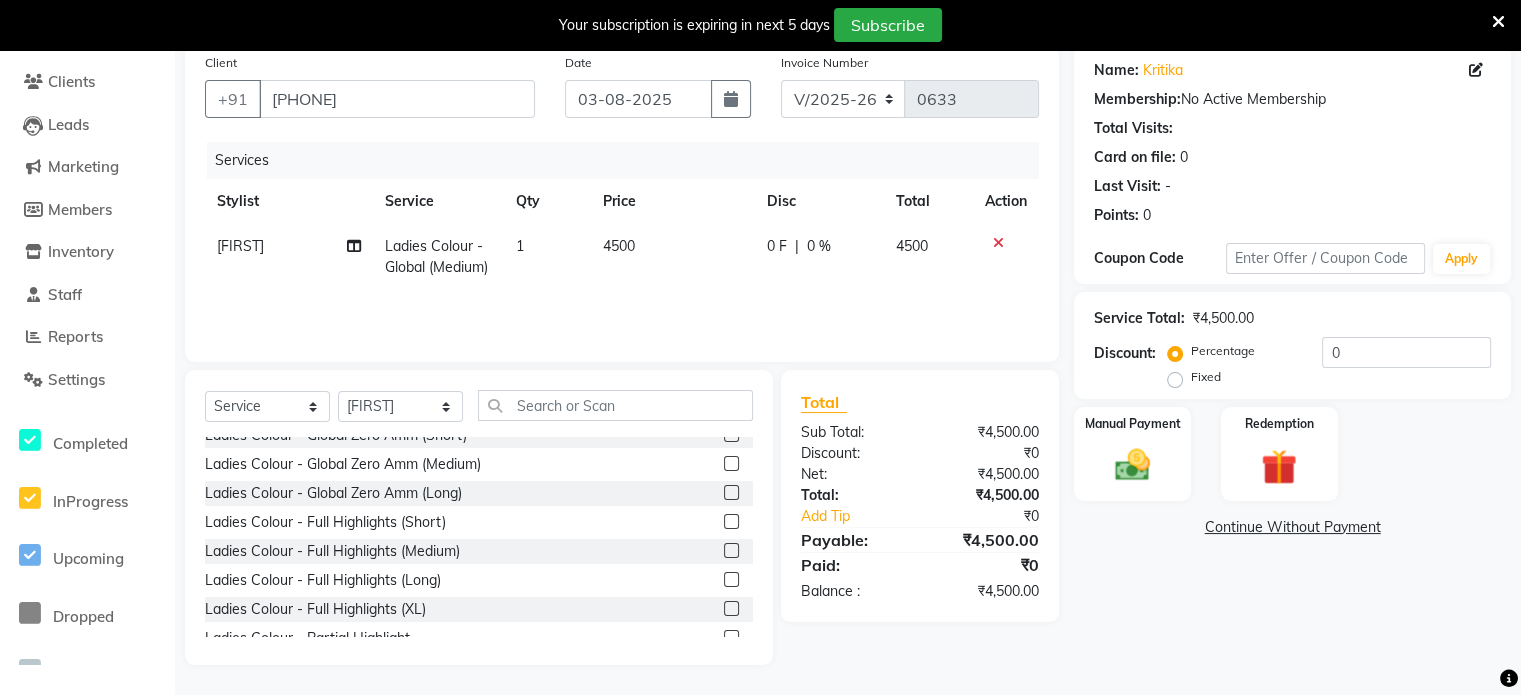 click 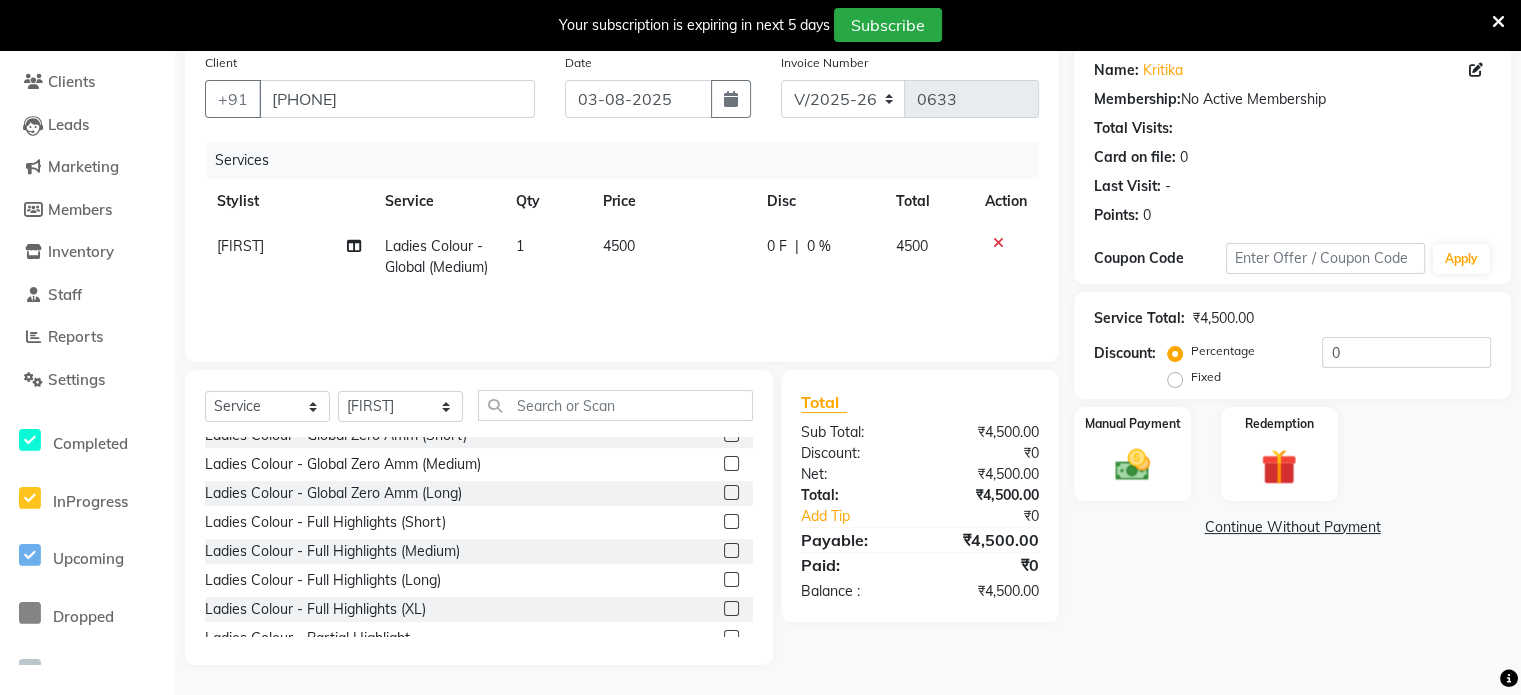click at bounding box center (730, 551) 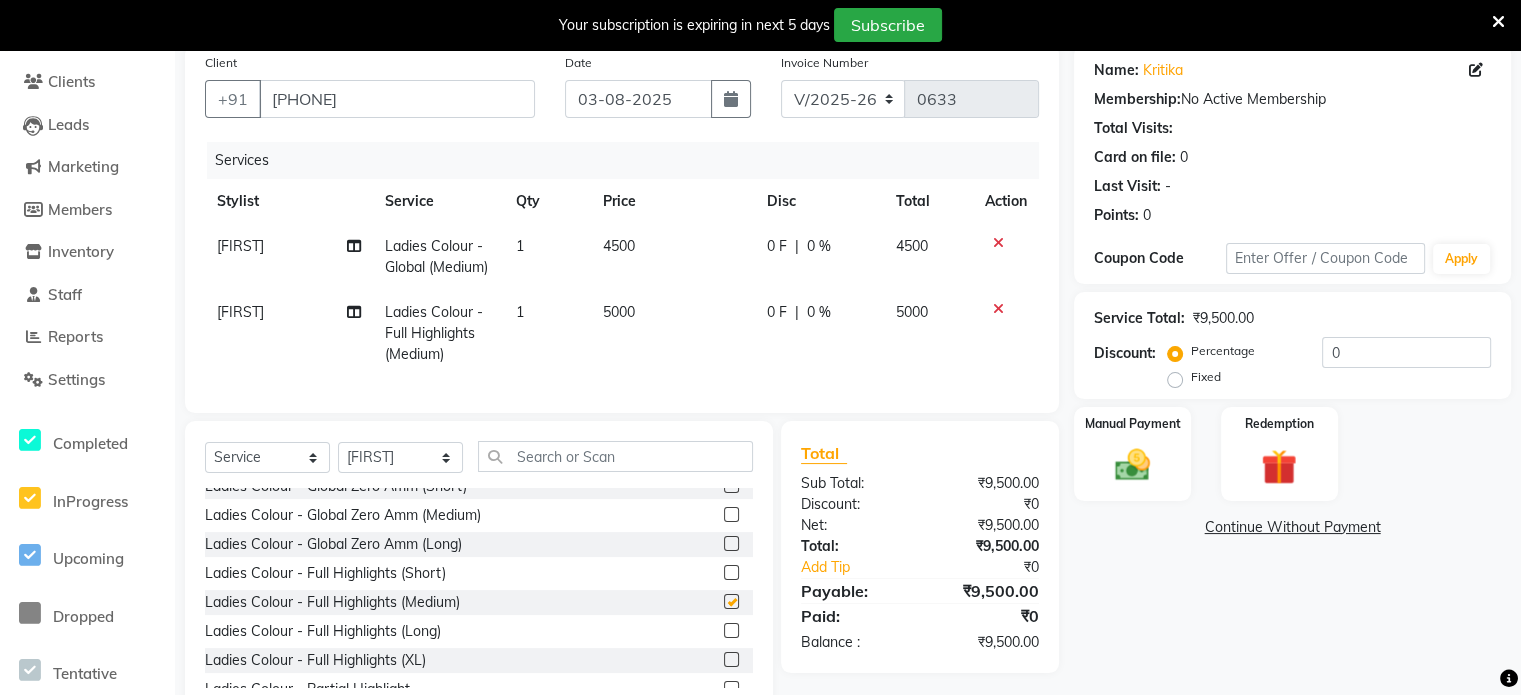 checkbox on "false" 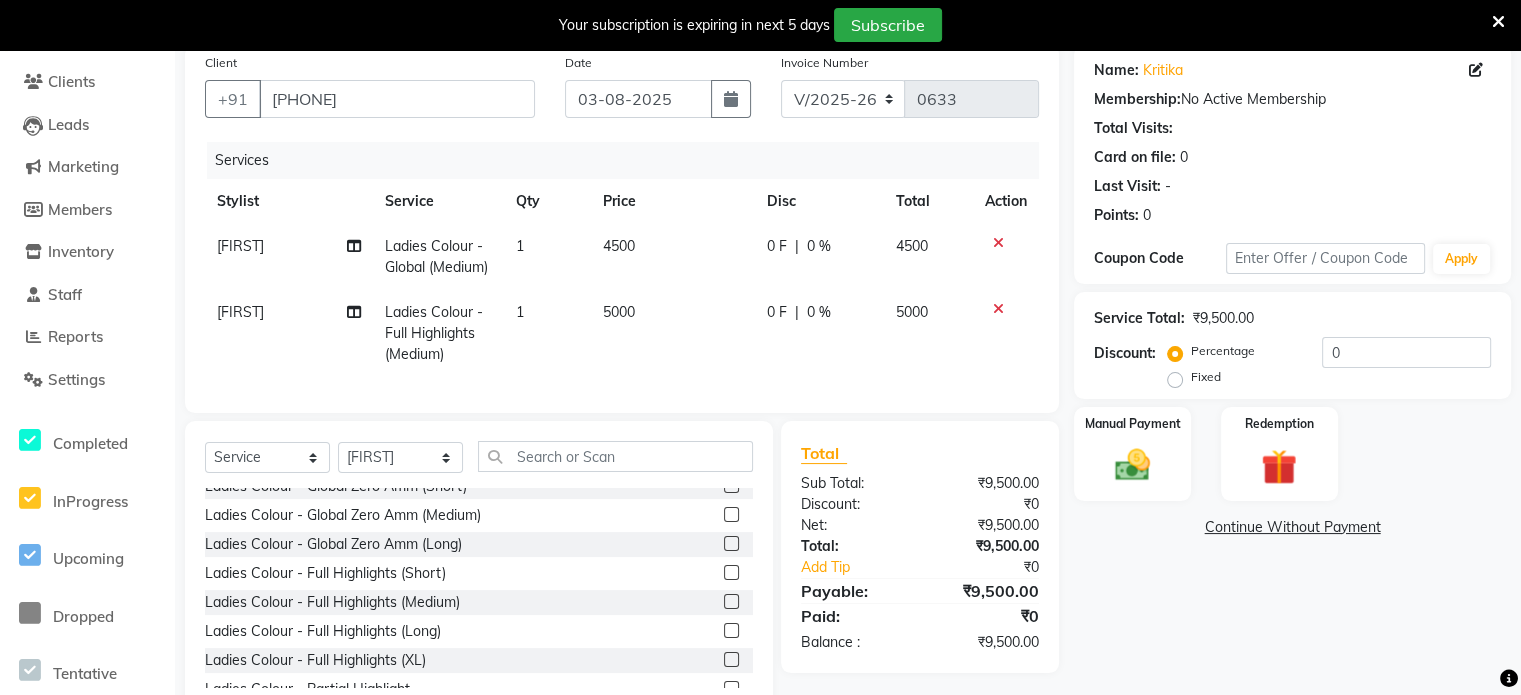 click 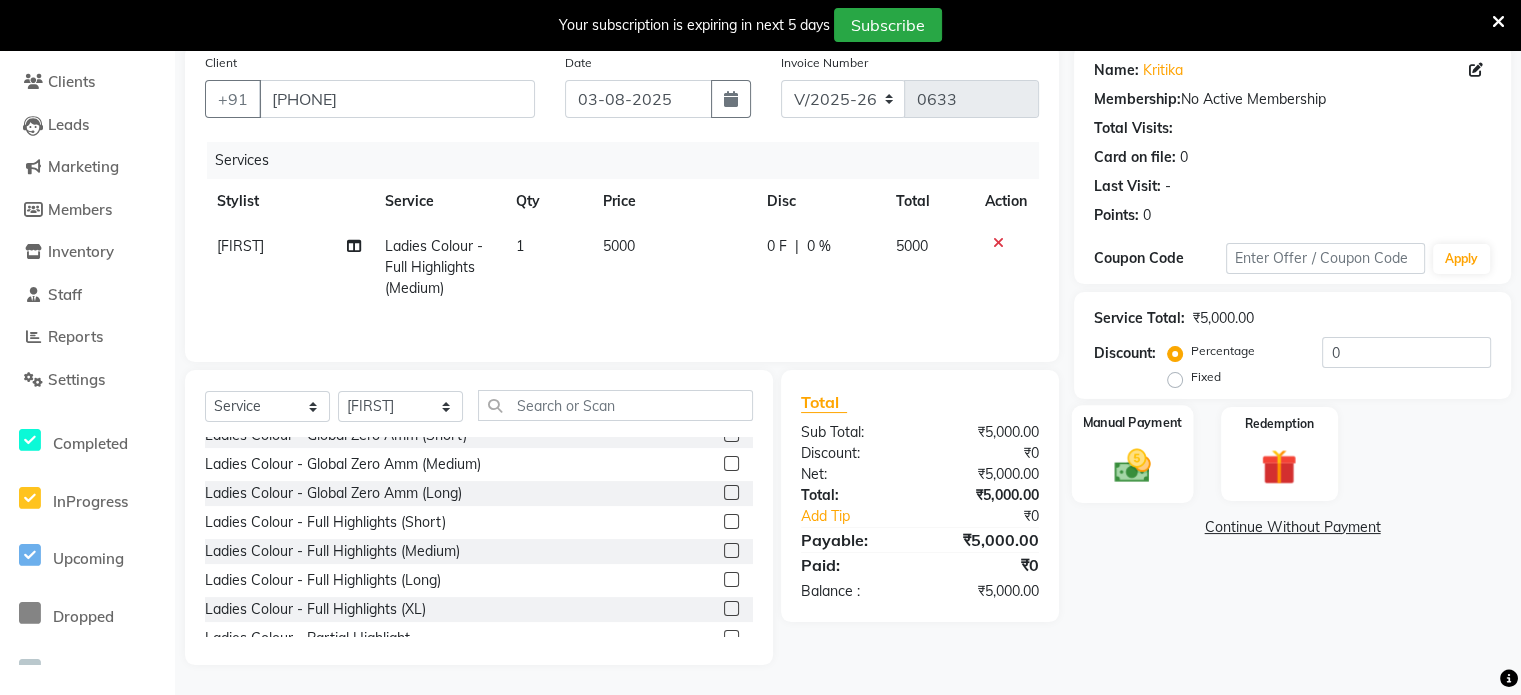 click on "Manual Payment" 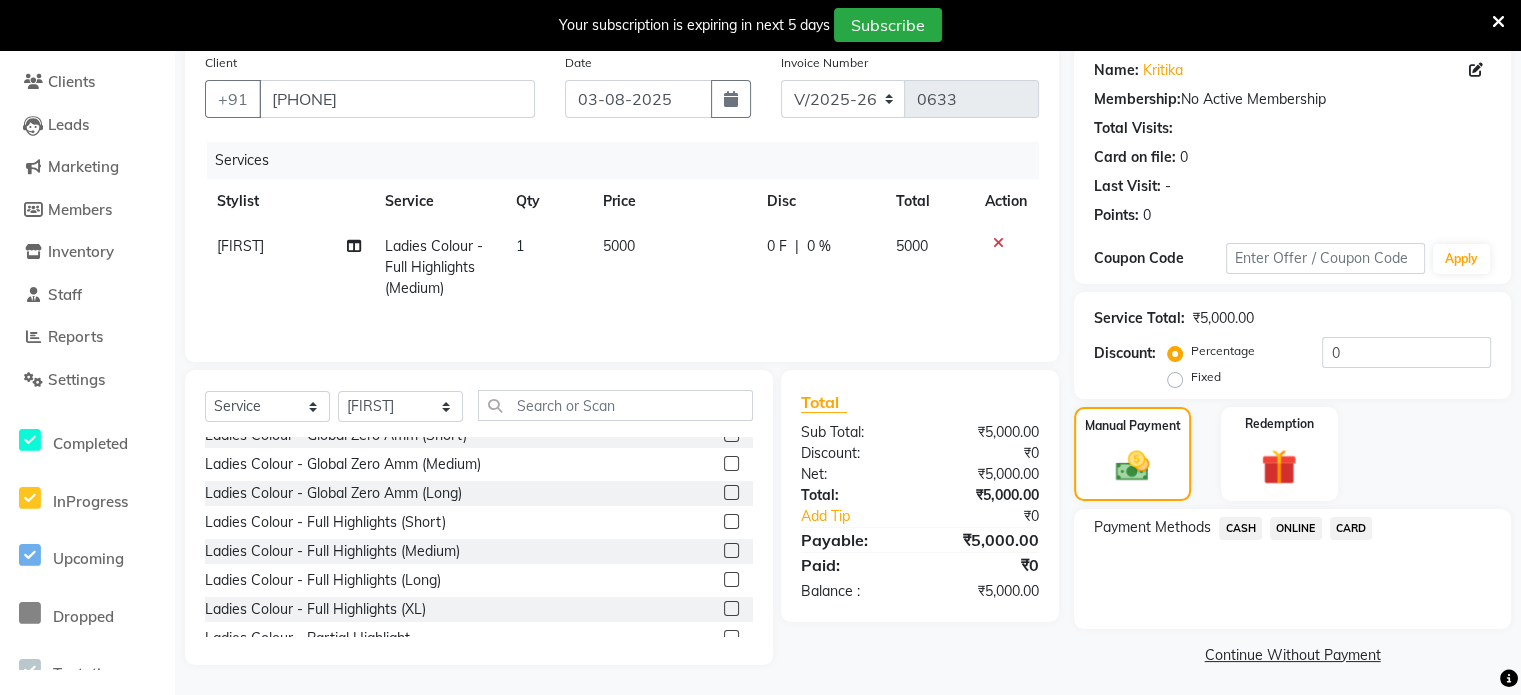 click on "CASH" 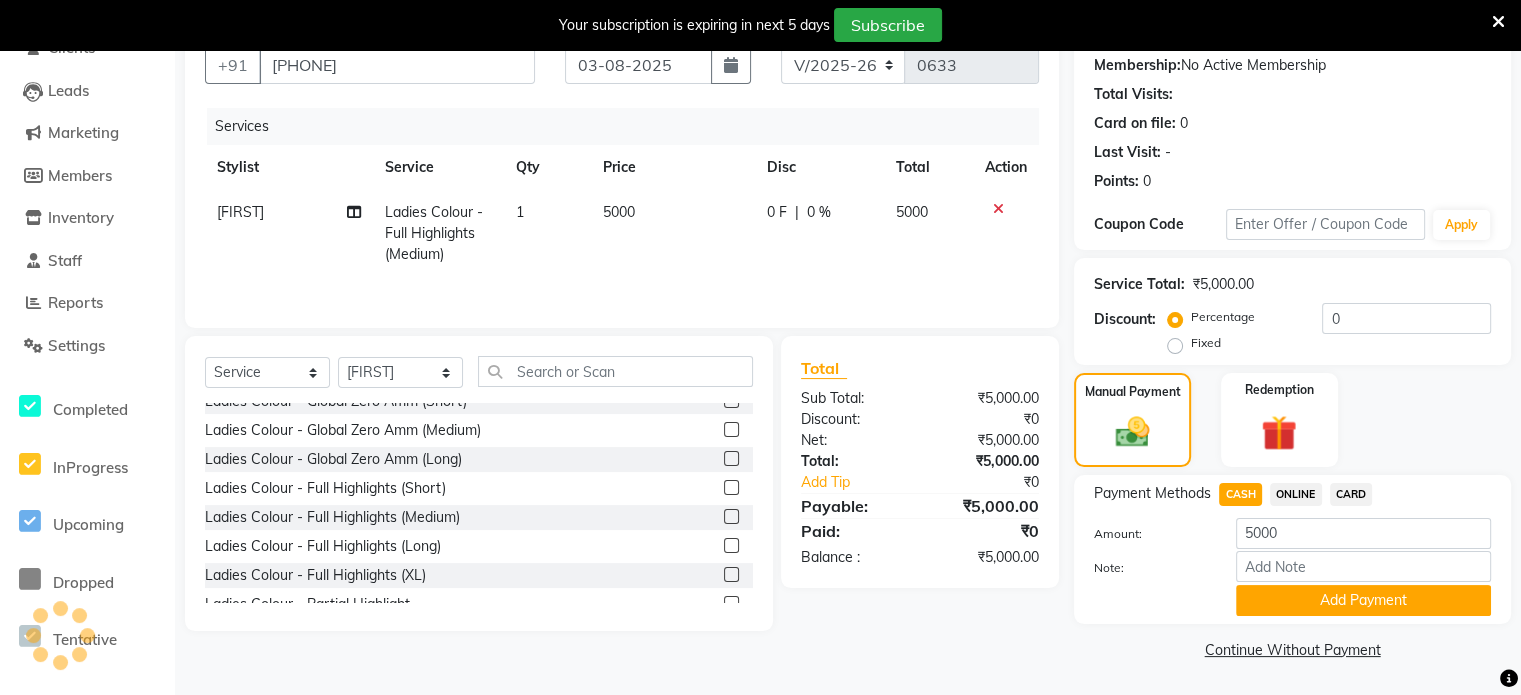 scroll, scrollTop: 192, scrollLeft: 0, axis: vertical 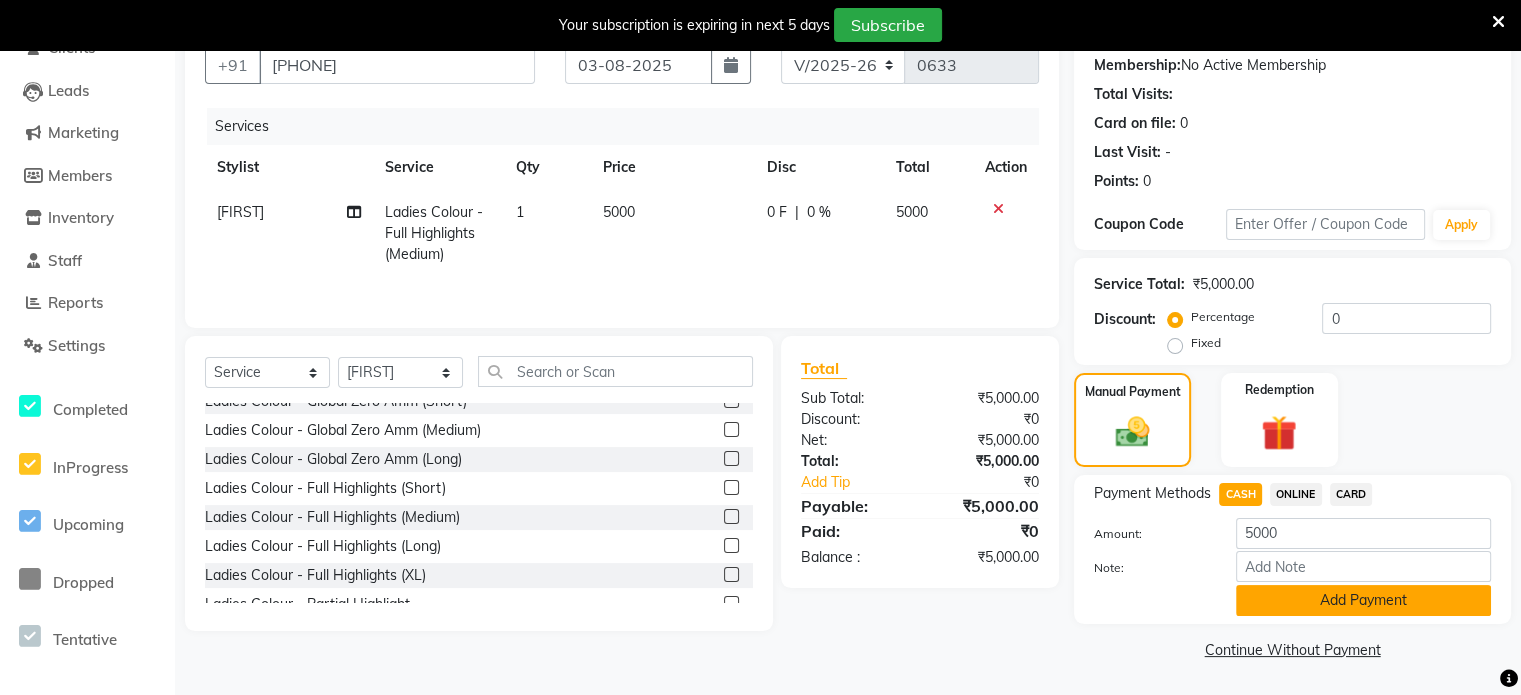 click on "Add Payment" 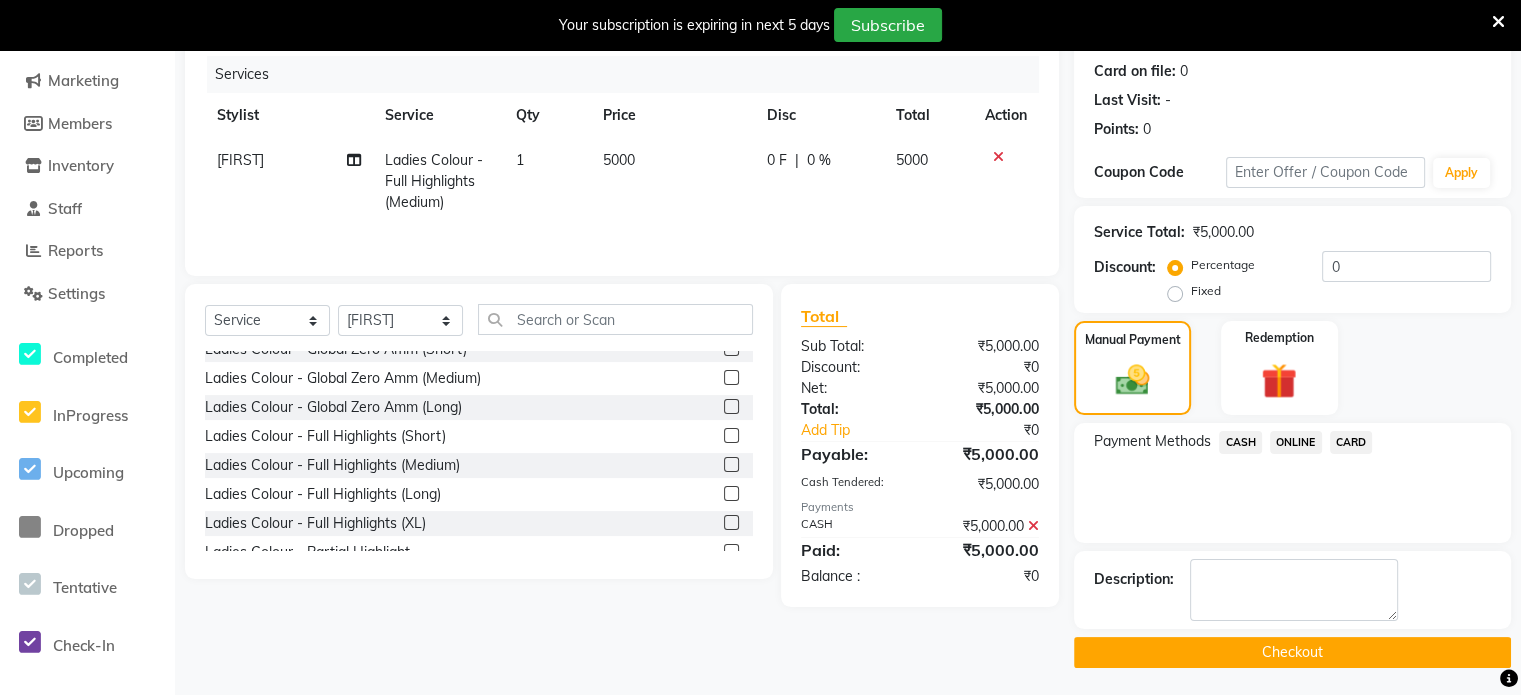 scroll, scrollTop: 244, scrollLeft: 0, axis: vertical 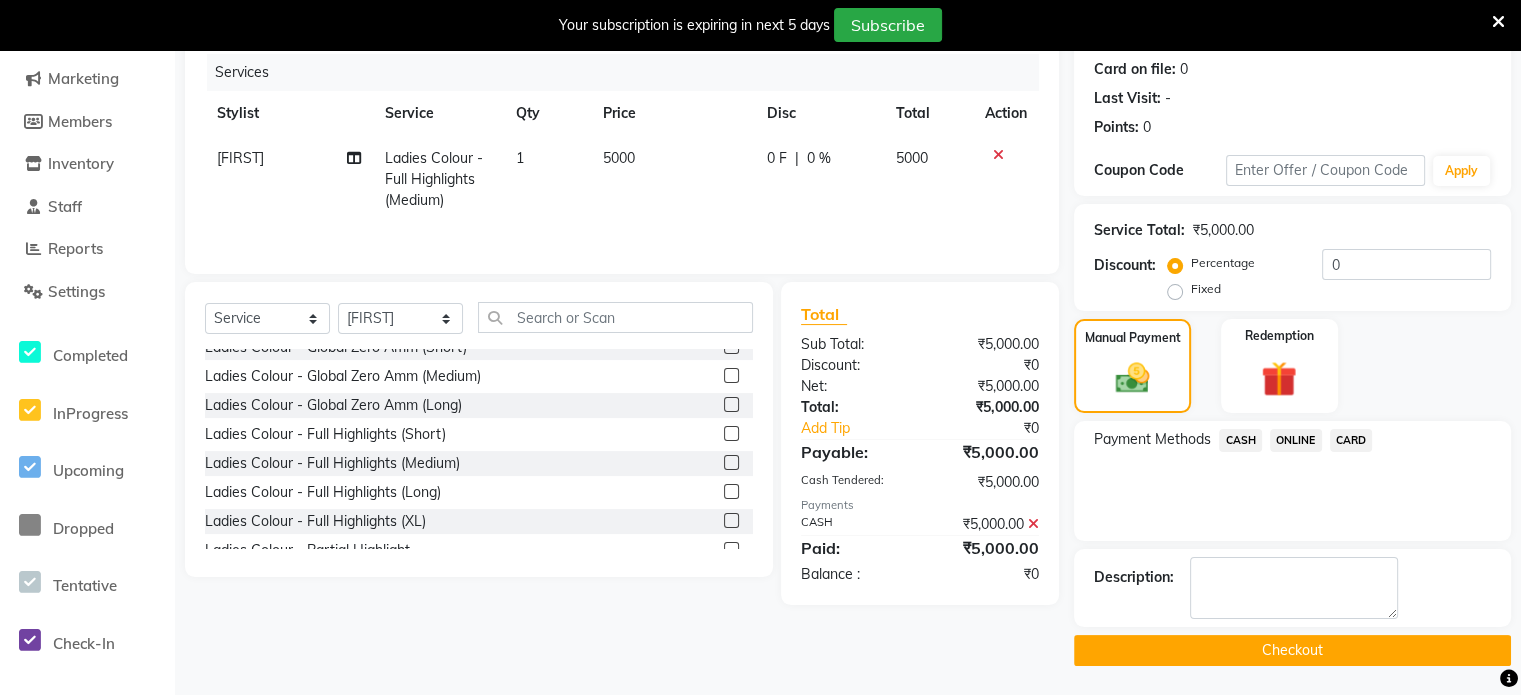 click on "Checkout" 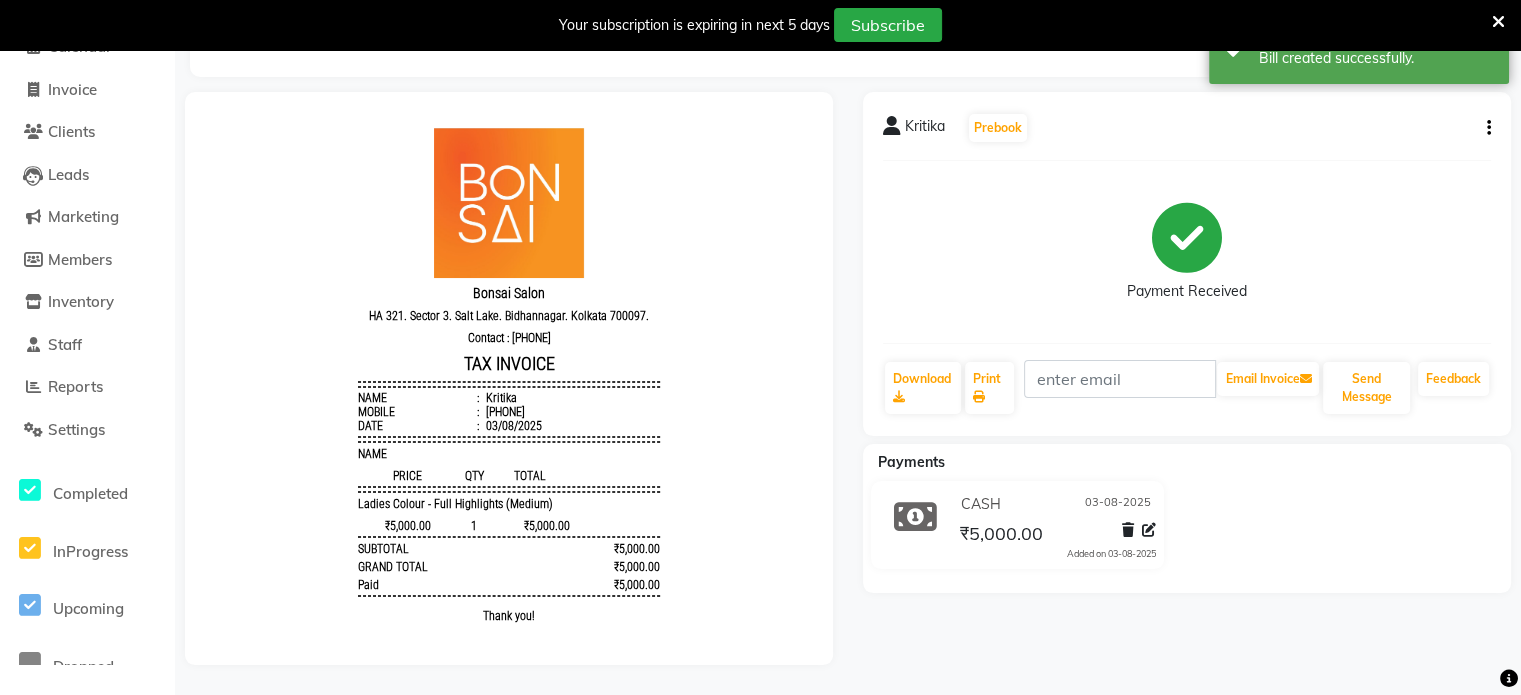 scroll, scrollTop: 0, scrollLeft: 0, axis: both 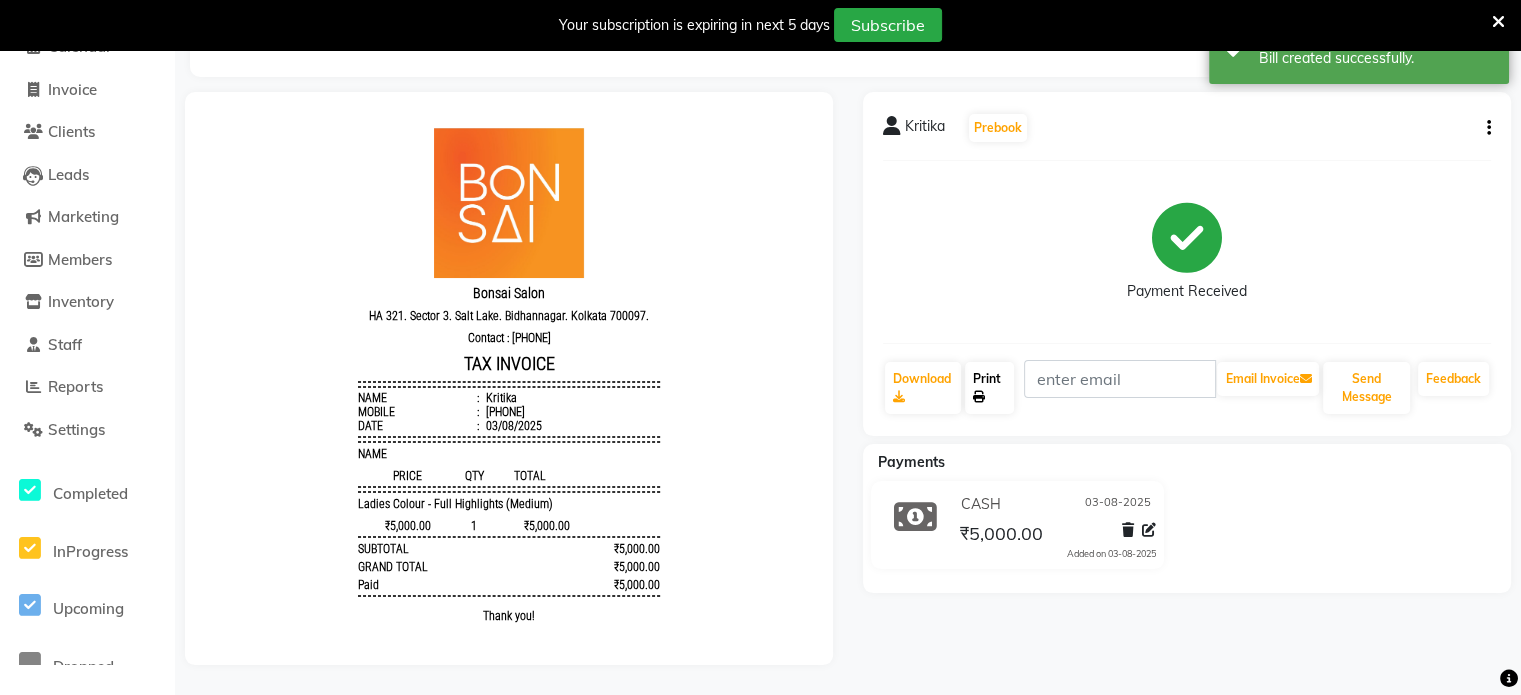 click on "Print" 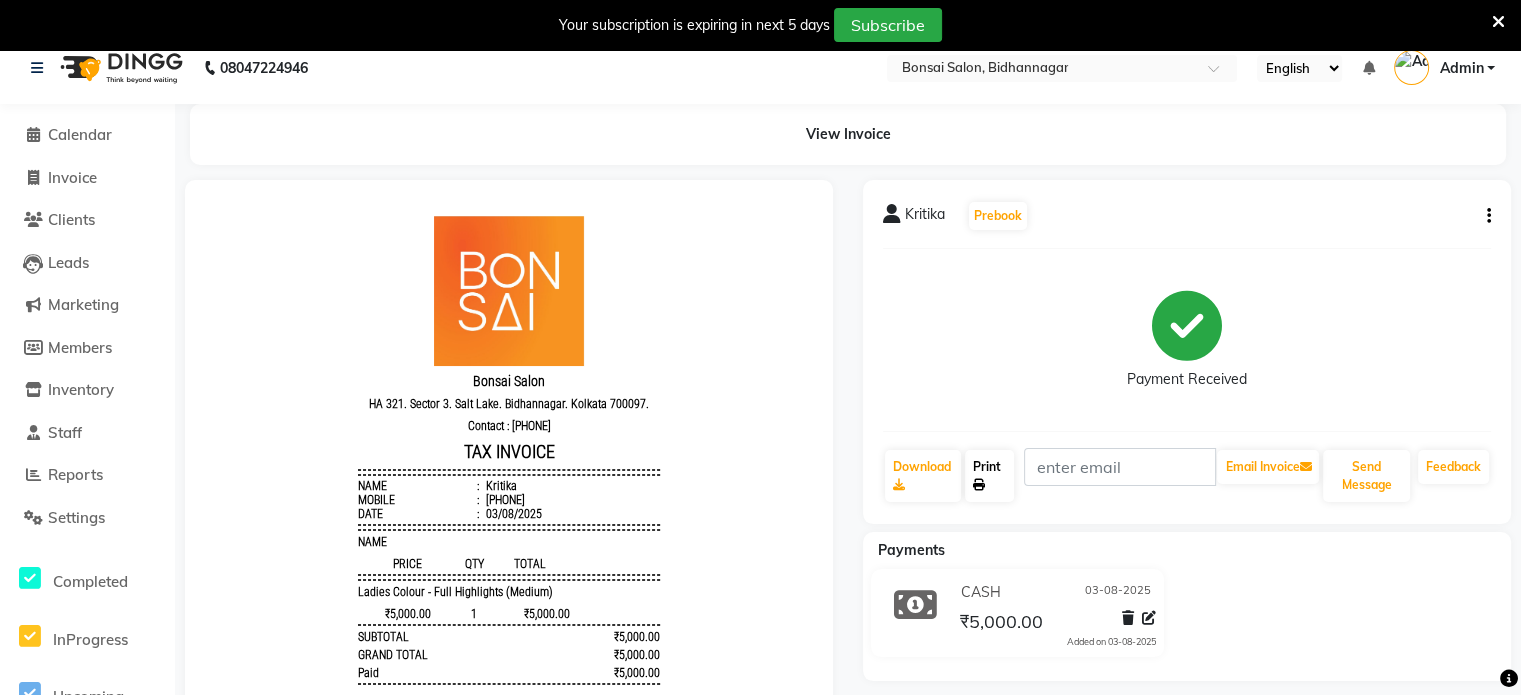 scroll, scrollTop: 0, scrollLeft: 0, axis: both 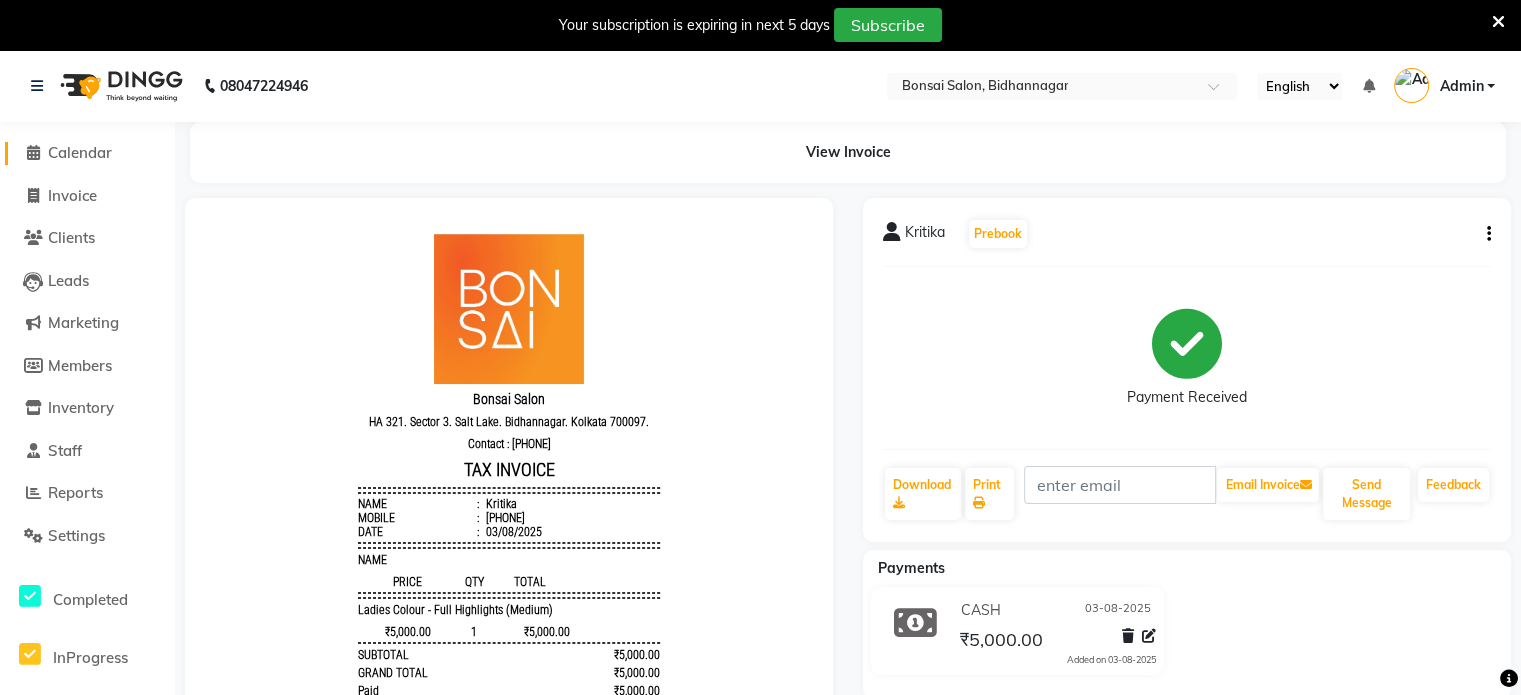 click on "Calendar" 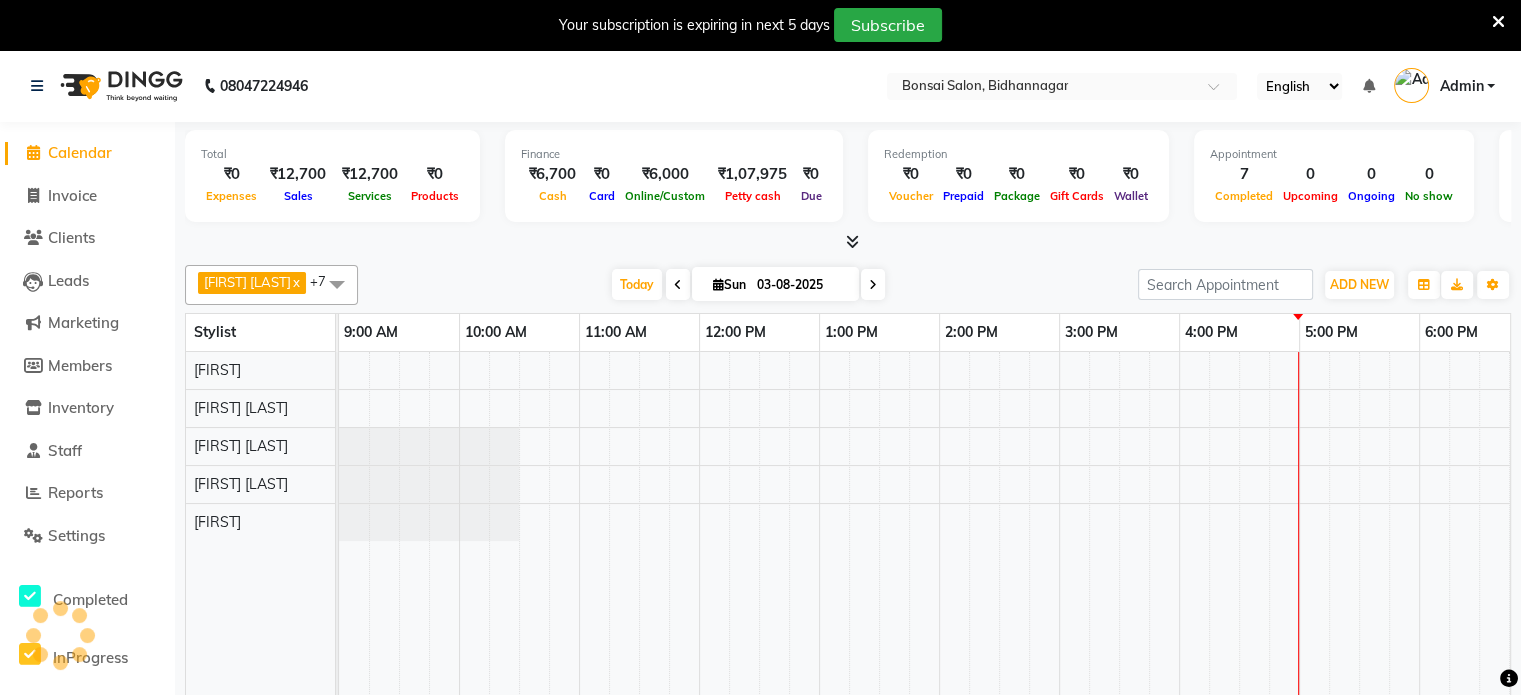 scroll, scrollTop: 0, scrollLeft: 0, axis: both 